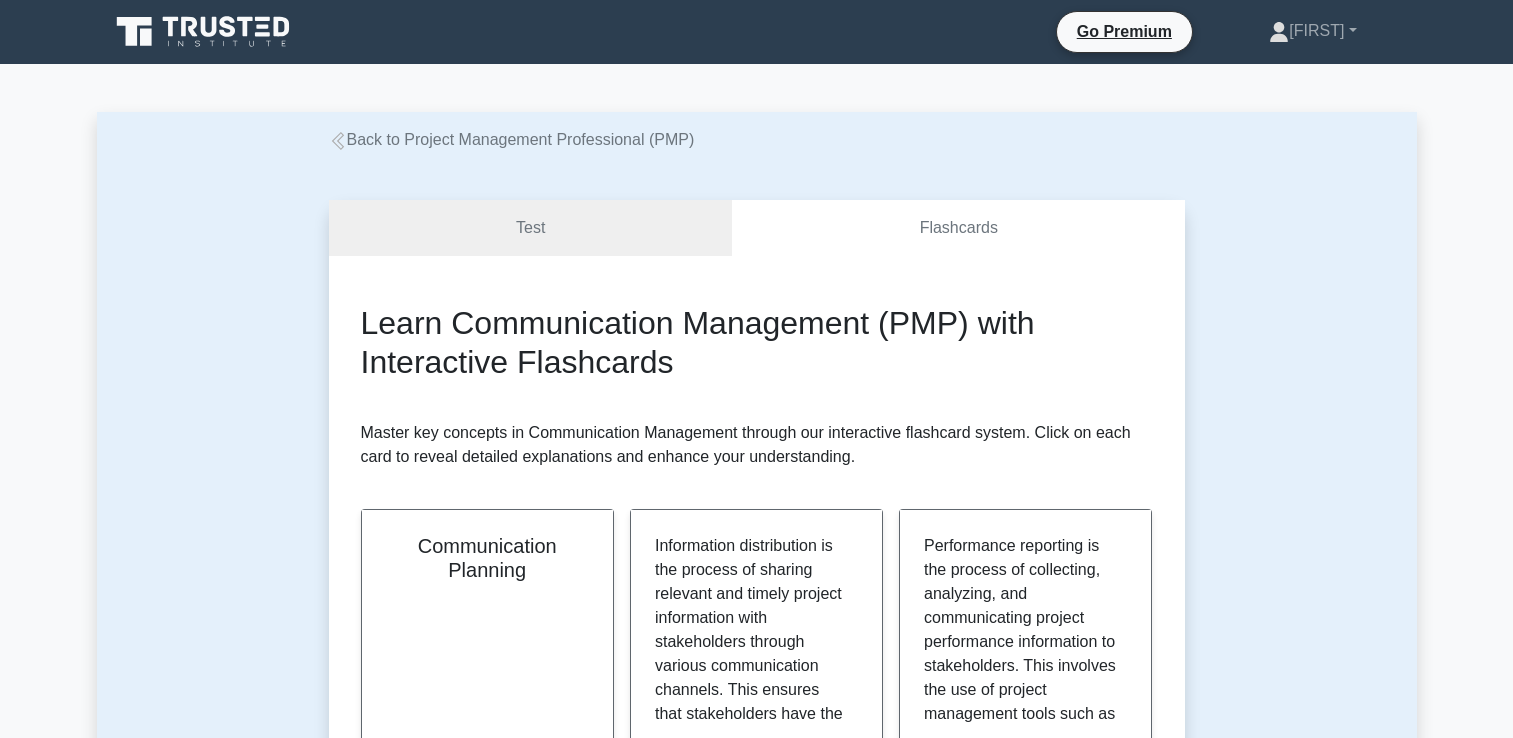 scroll, scrollTop: 829, scrollLeft: 0, axis: vertical 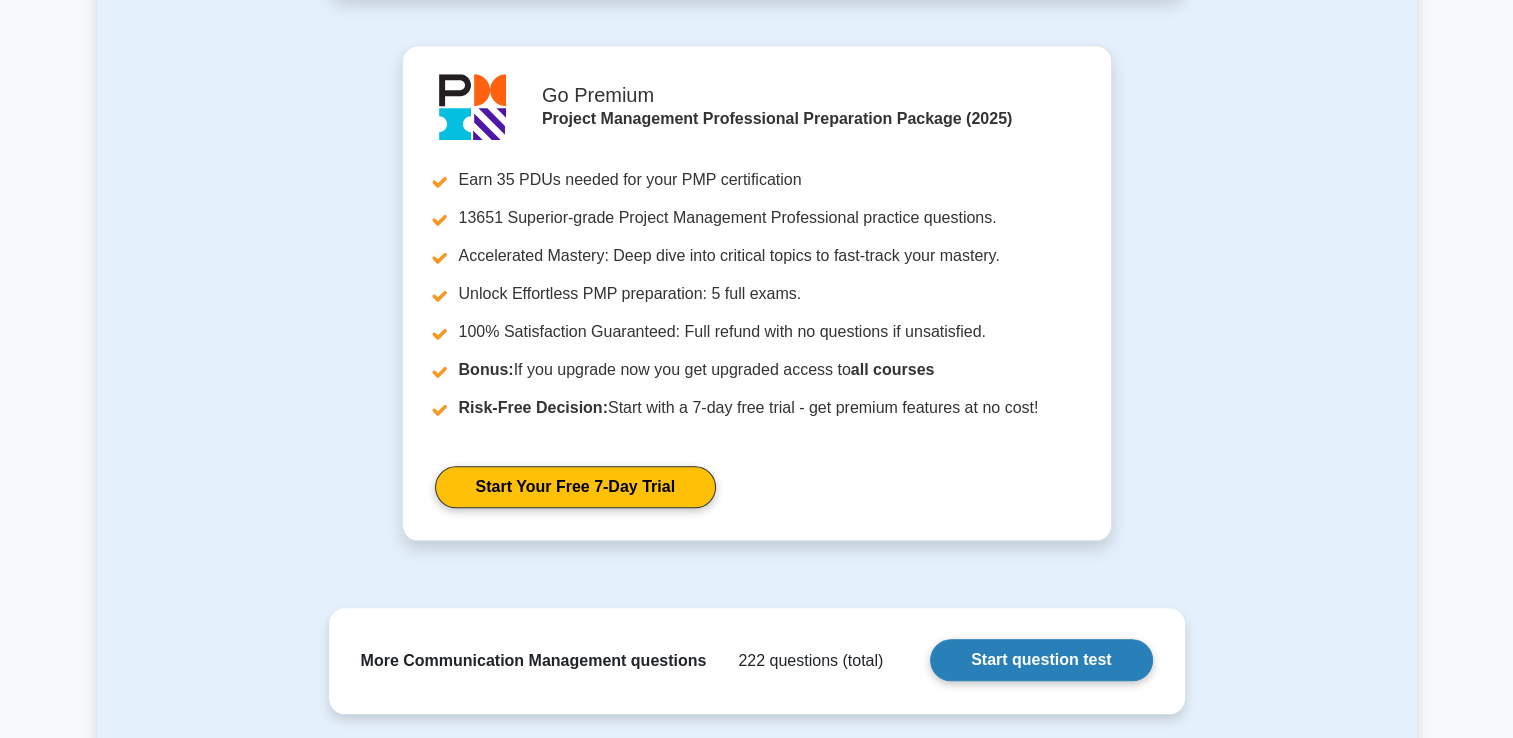 click on "Start  question test" at bounding box center [1041, 660] 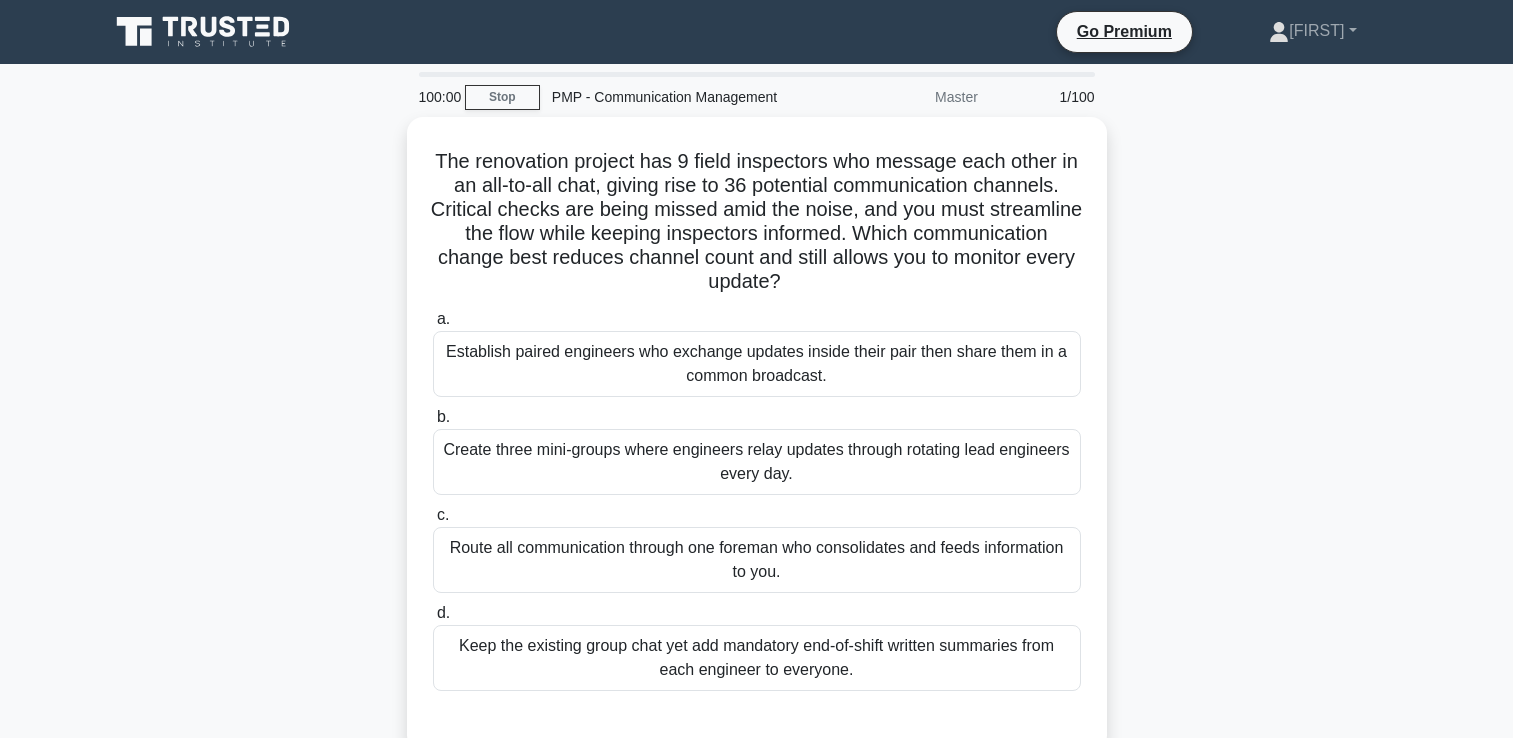scroll, scrollTop: 0, scrollLeft: 0, axis: both 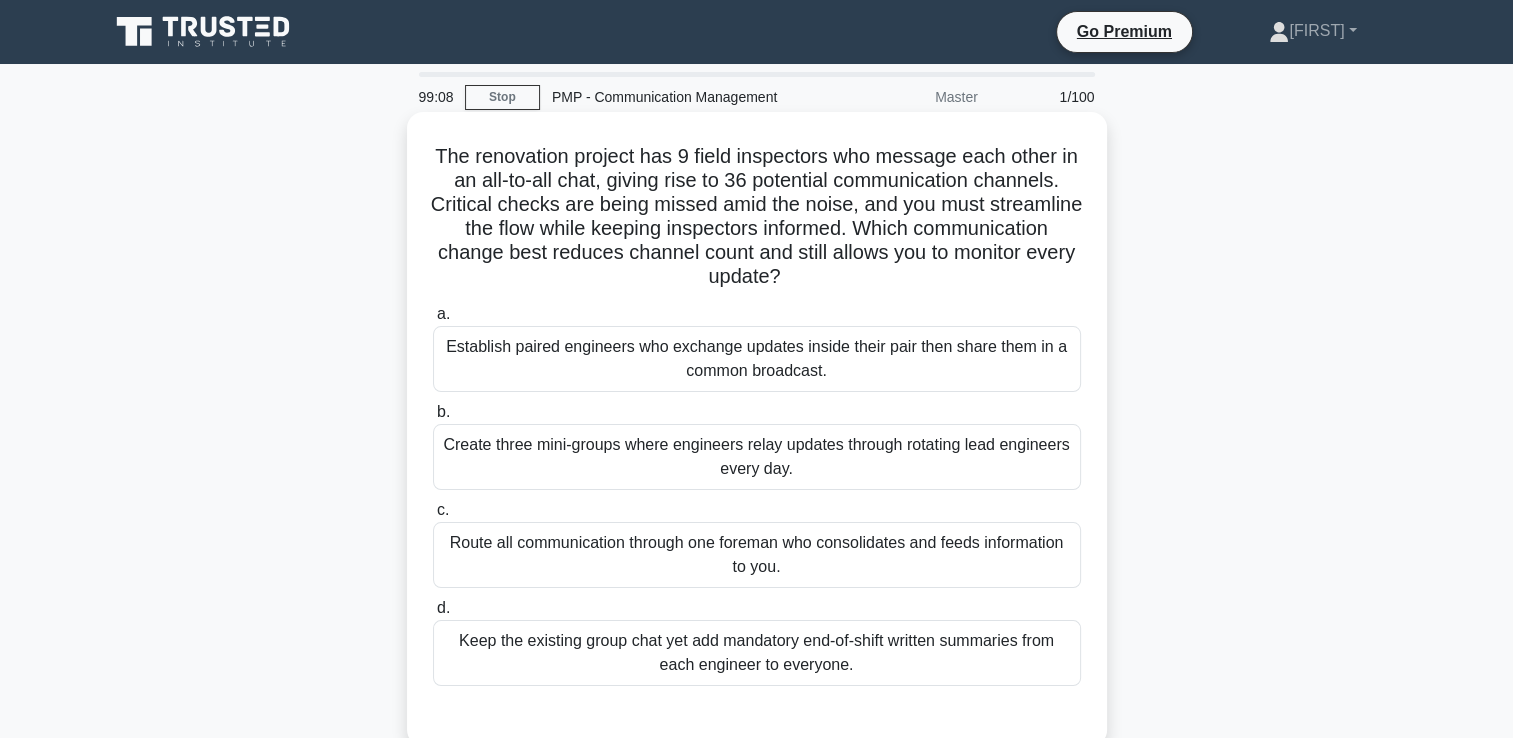 click on "Keep the existing group chat yet add mandatory end-of-shift written summaries from each engineer to everyone." at bounding box center (757, 653) 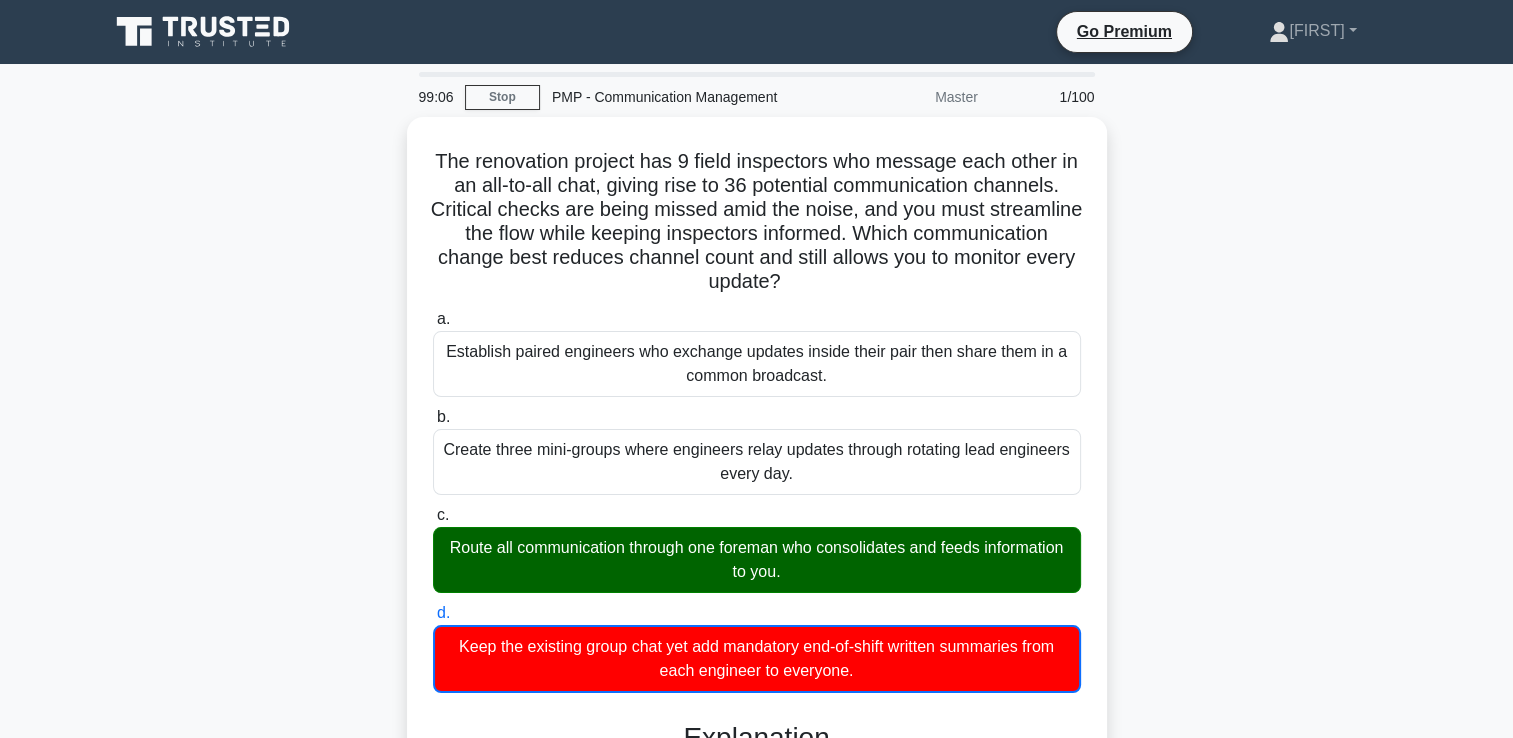 click on "[NUMBER]
Stop
PMP  - Communication Management
Master
1/100
The renovation project has 9 field inspectors who message each other in an all-to-all chat, giving rise to 36 potential communication channels. Critical checks are being missed amid the noise, and you must streamline the flow while keeping inspectors informed. Which communication change best reduces channel count and still allows you to monitor every update?
.spinner_0XTQ{transform-origin:center;animation:spinner_y6GP .75s linear infinite}@keyframes spinner_y6GP{100%{transform:rotate(360deg)}}
a. b." at bounding box center [756, 661] 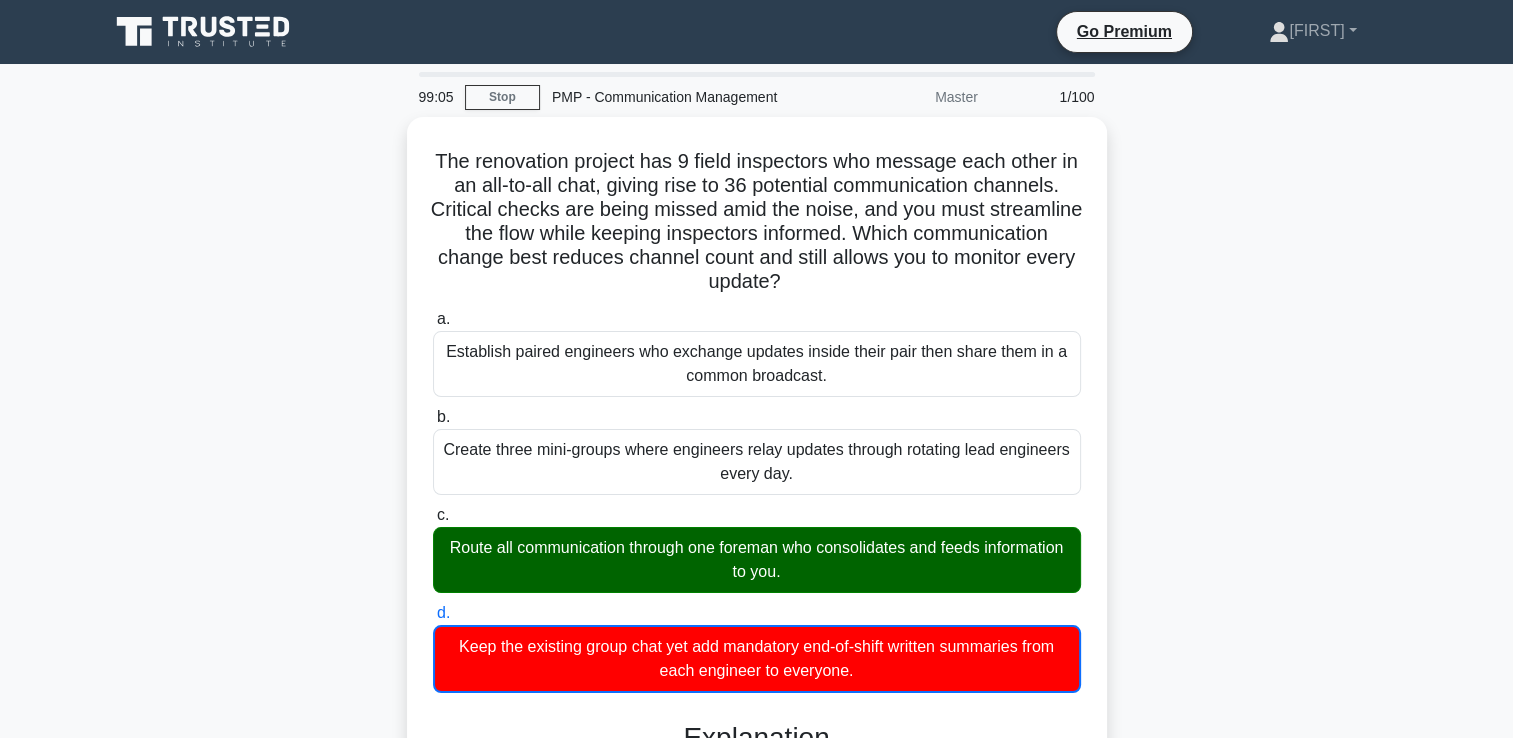 scroll, scrollTop: 519, scrollLeft: 0, axis: vertical 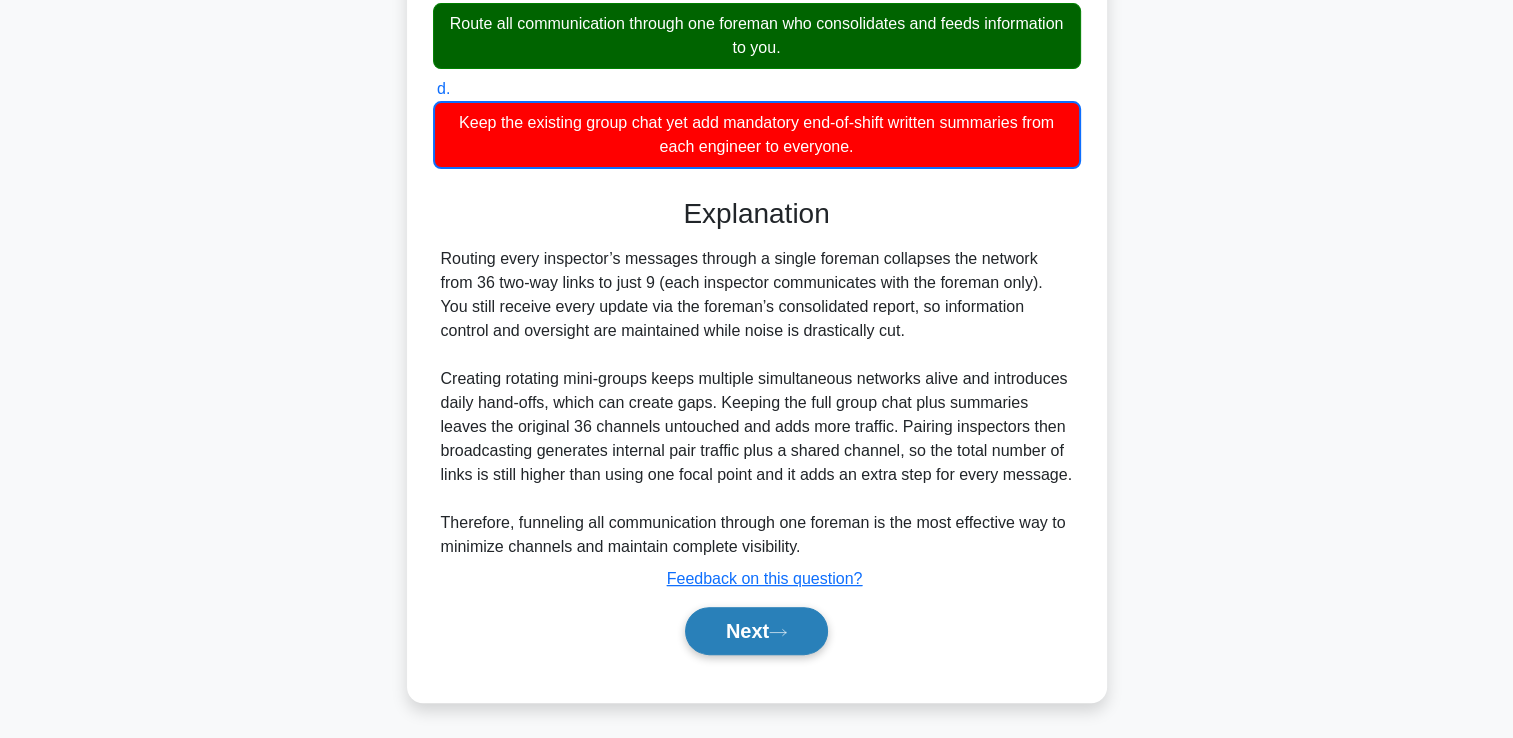 click on "Next" at bounding box center (756, 631) 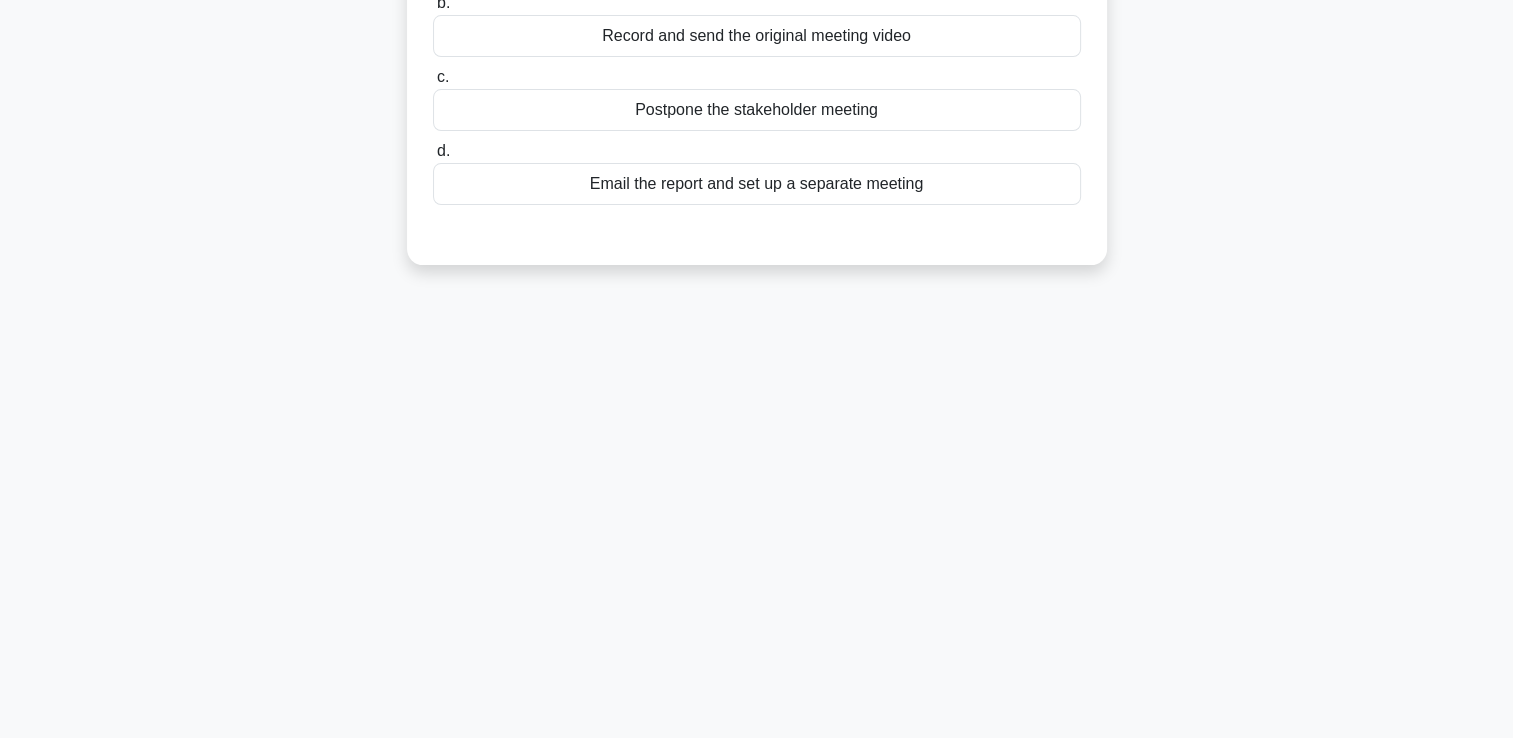 scroll, scrollTop: 342, scrollLeft: 0, axis: vertical 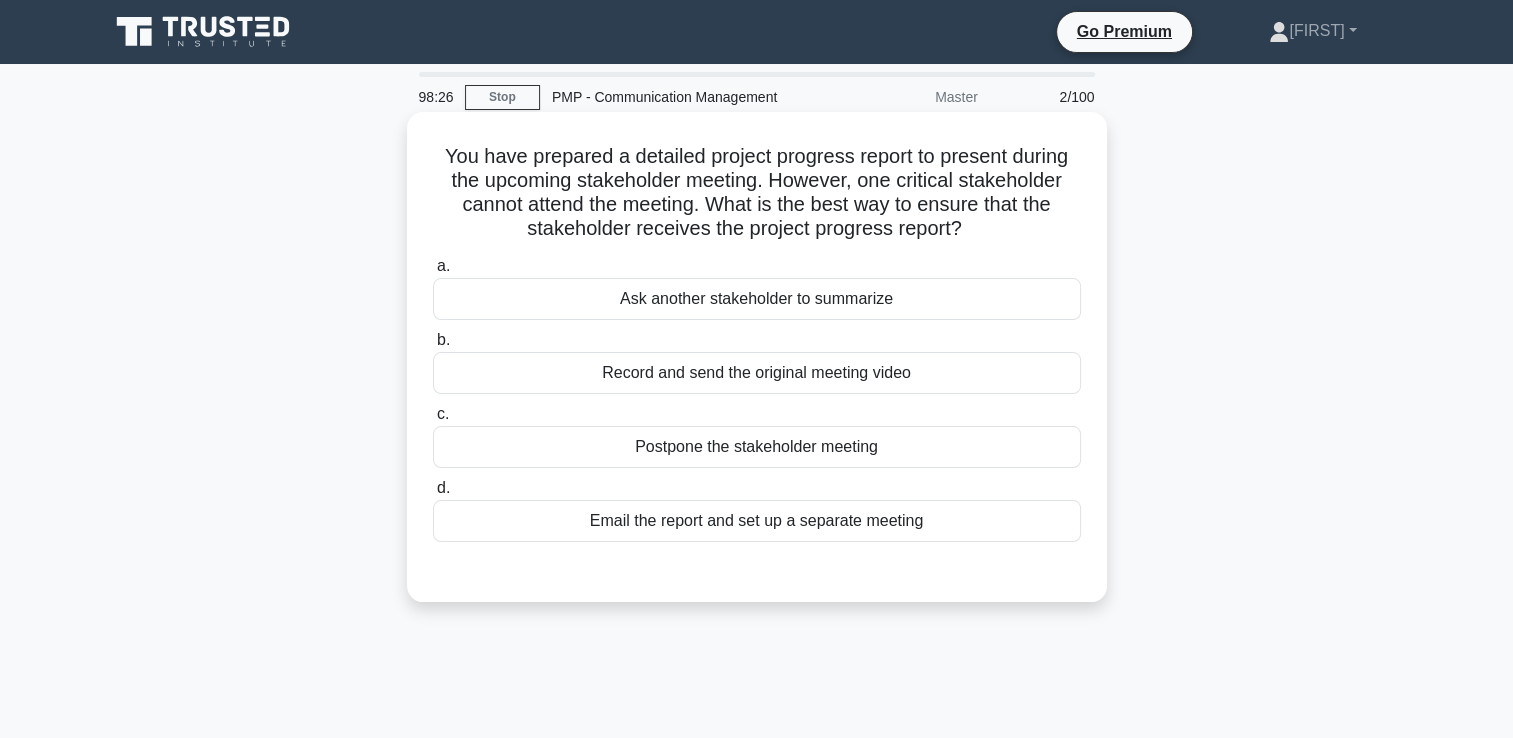 click on "Ask another stakeholder to summarize" at bounding box center [757, 299] 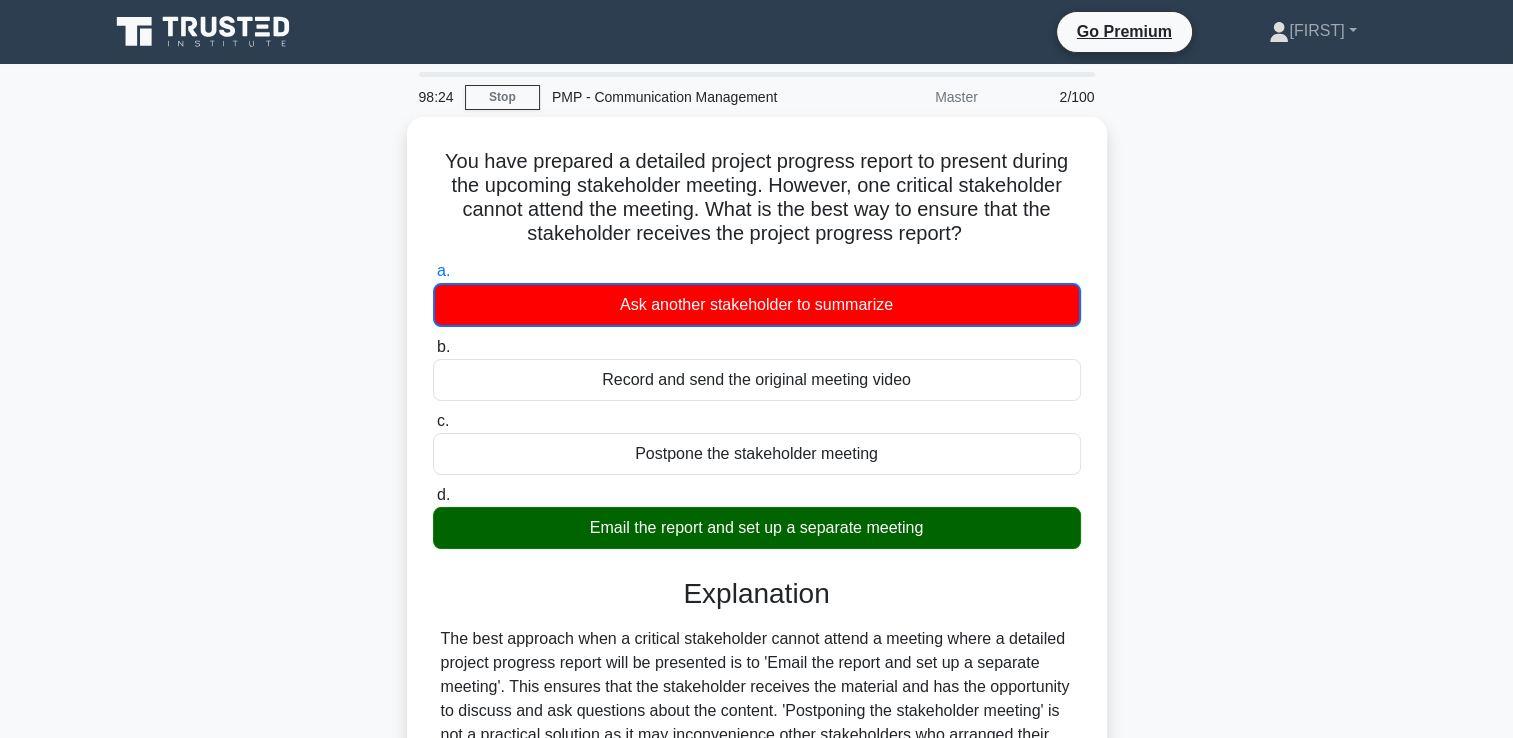 scroll, scrollTop: 342, scrollLeft: 0, axis: vertical 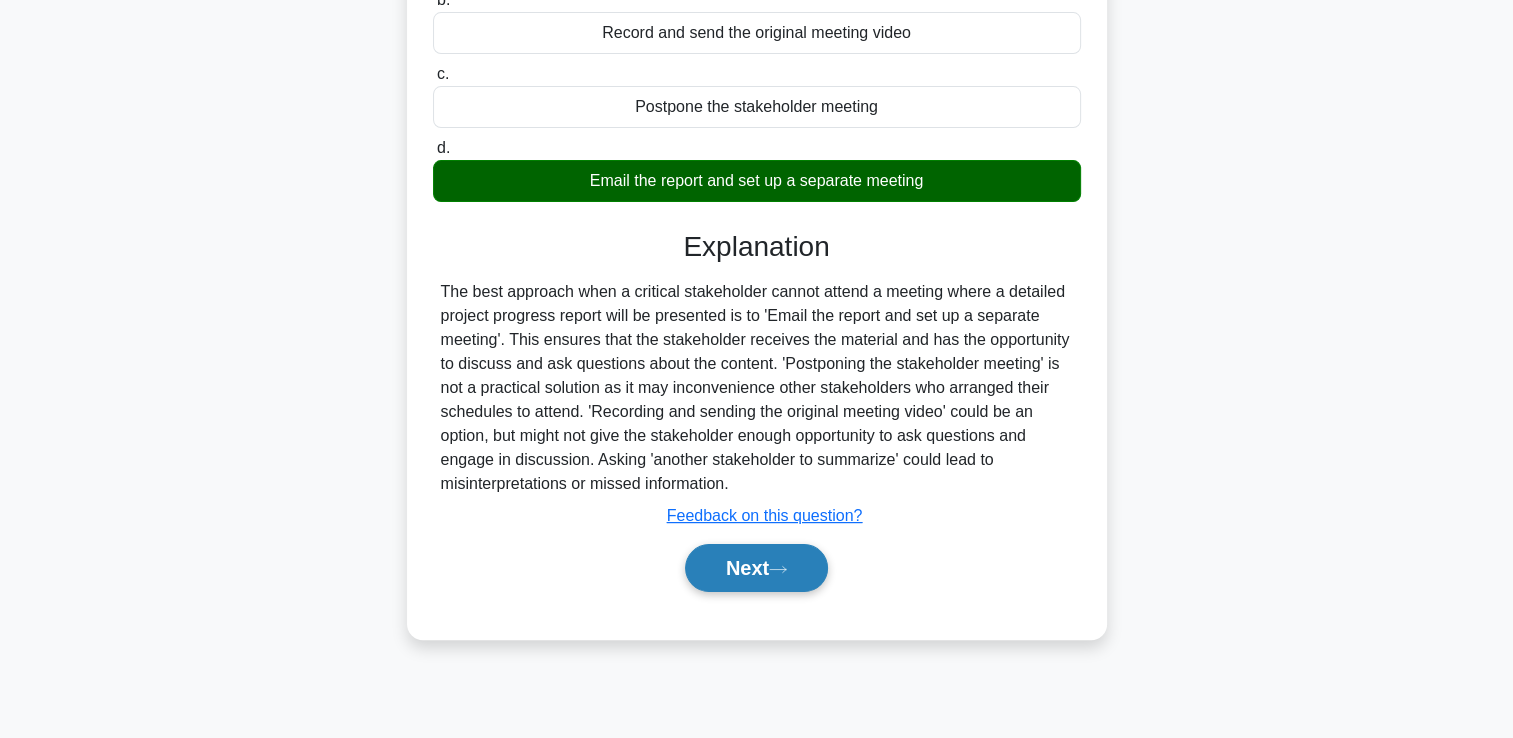 click 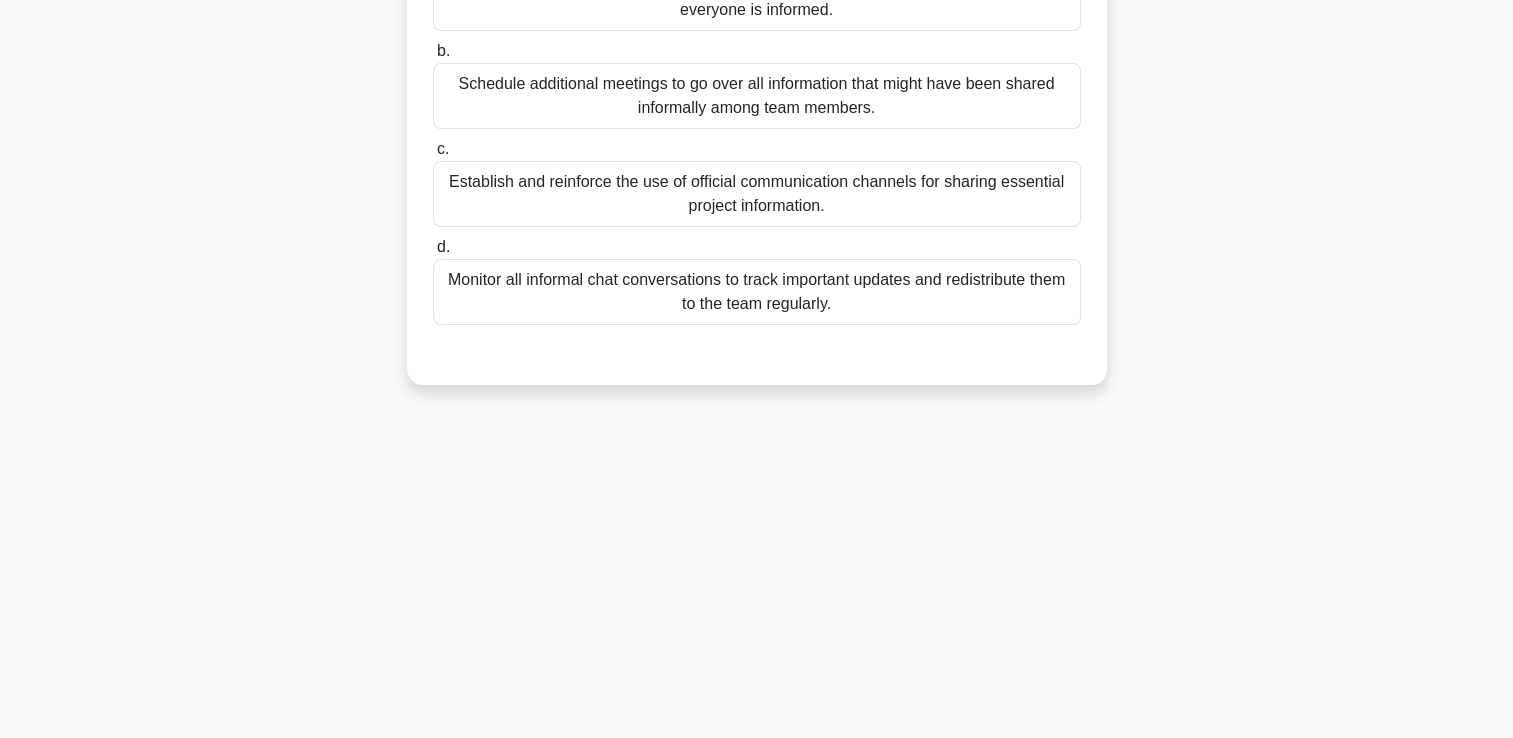 scroll, scrollTop: 0, scrollLeft: 0, axis: both 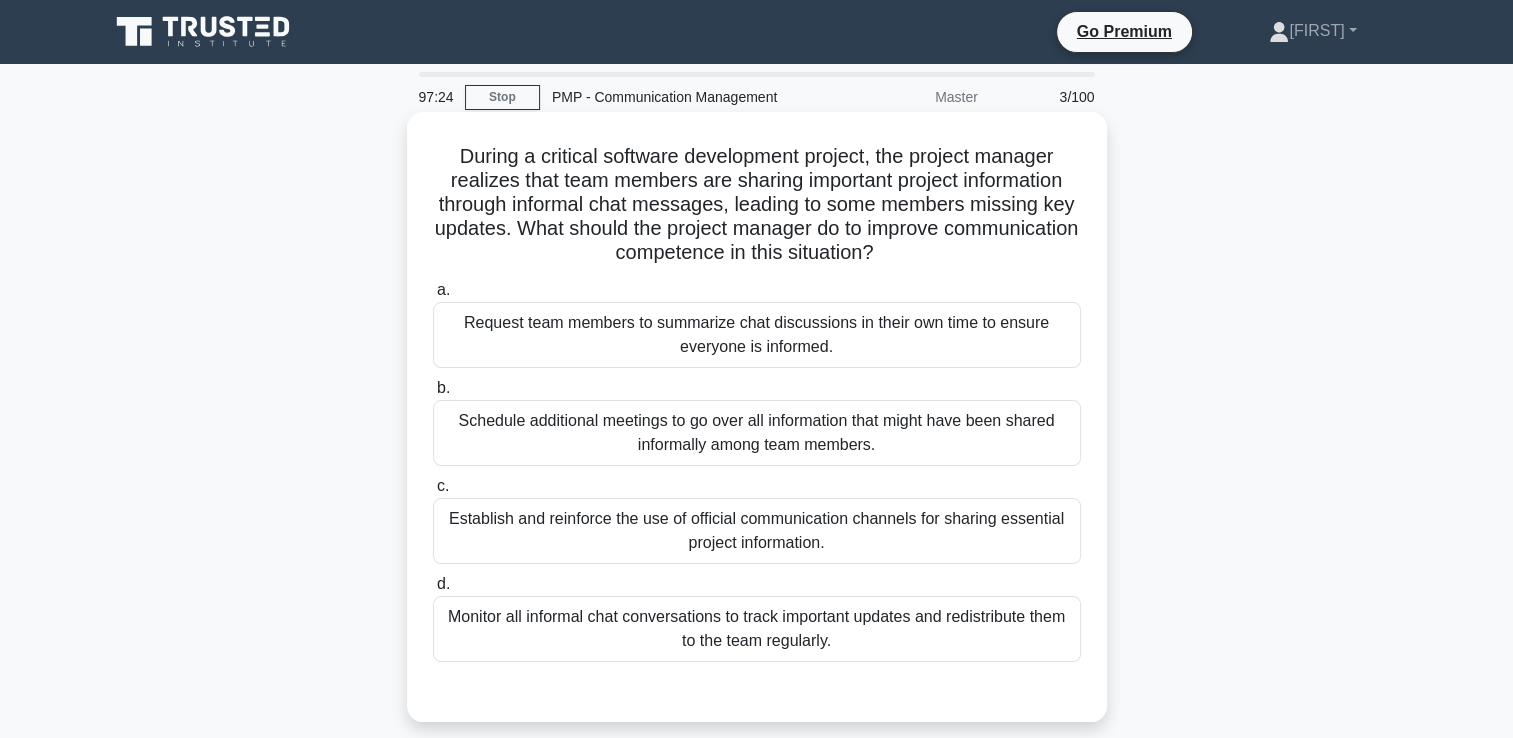 click on "Request team members to summarize chat discussions in their own time to ensure everyone is informed." at bounding box center (757, 335) 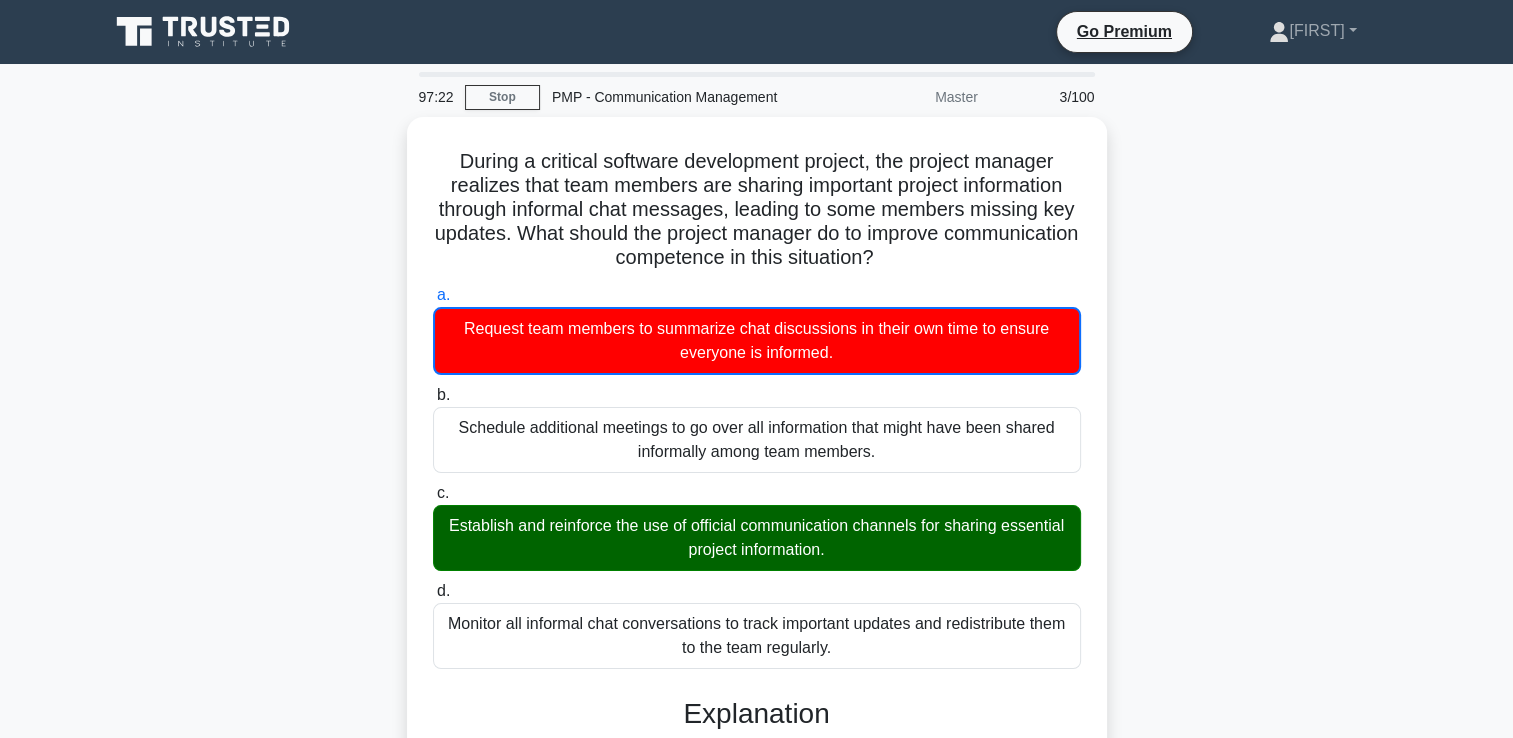 scroll, scrollTop: 423, scrollLeft: 0, axis: vertical 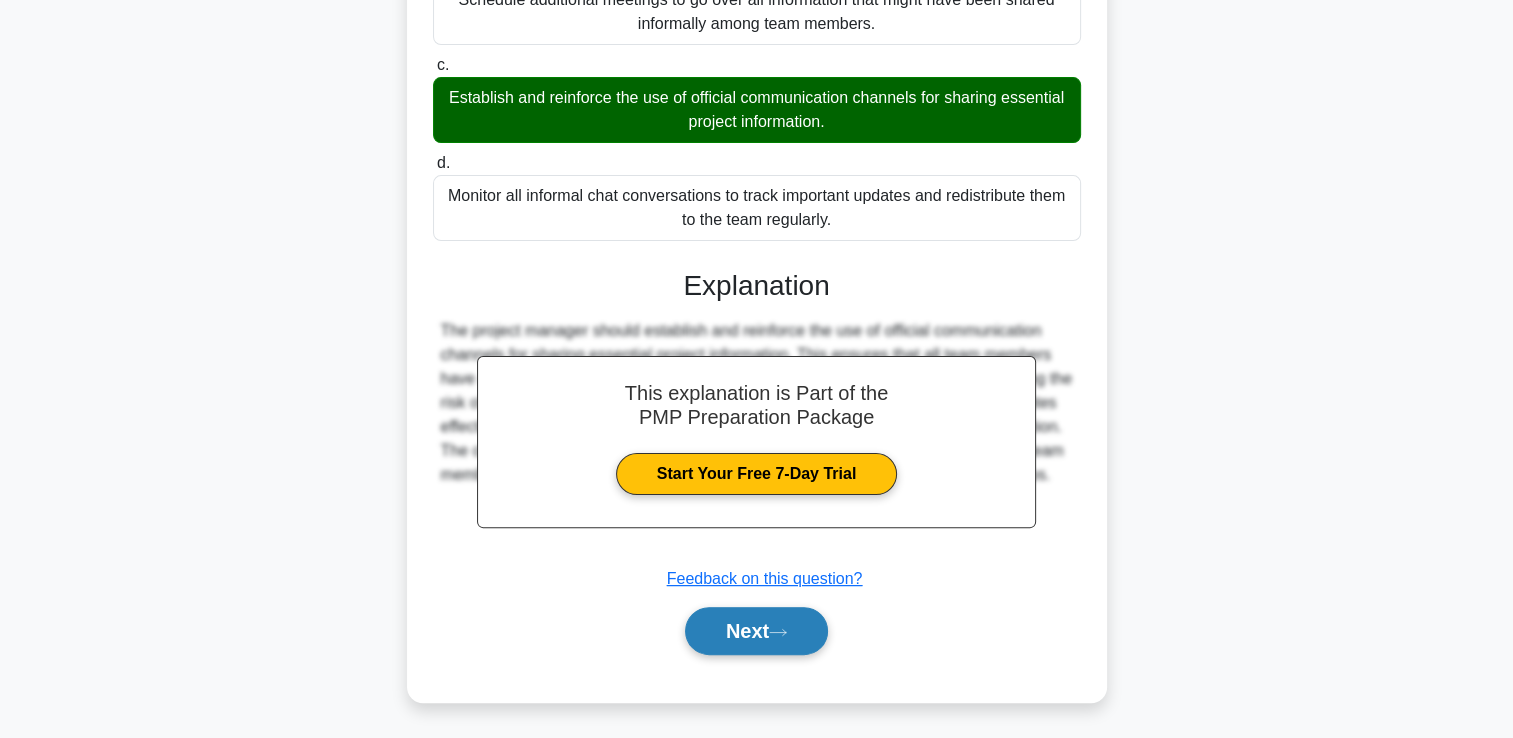 click on "Next" at bounding box center [756, 631] 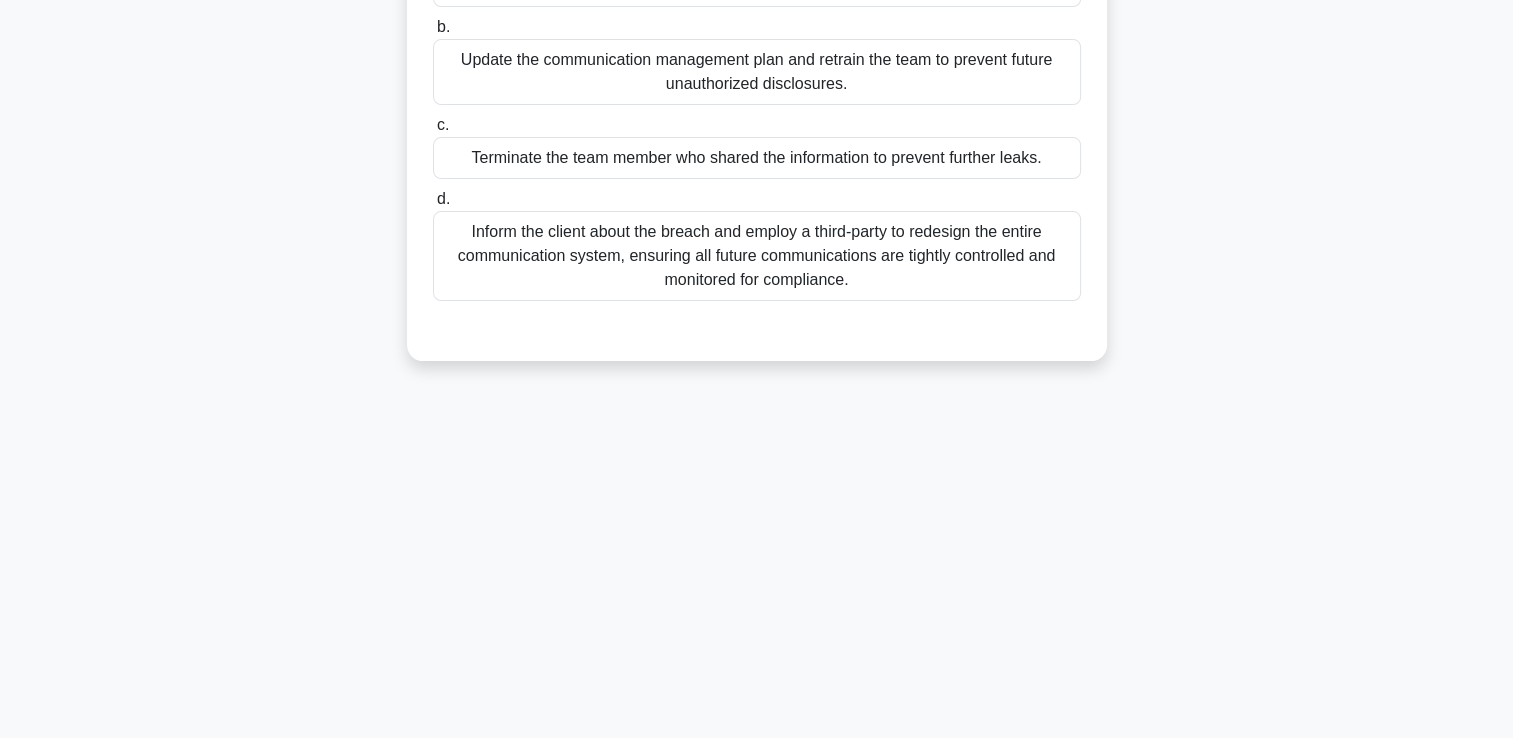 scroll, scrollTop: 342, scrollLeft: 0, axis: vertical 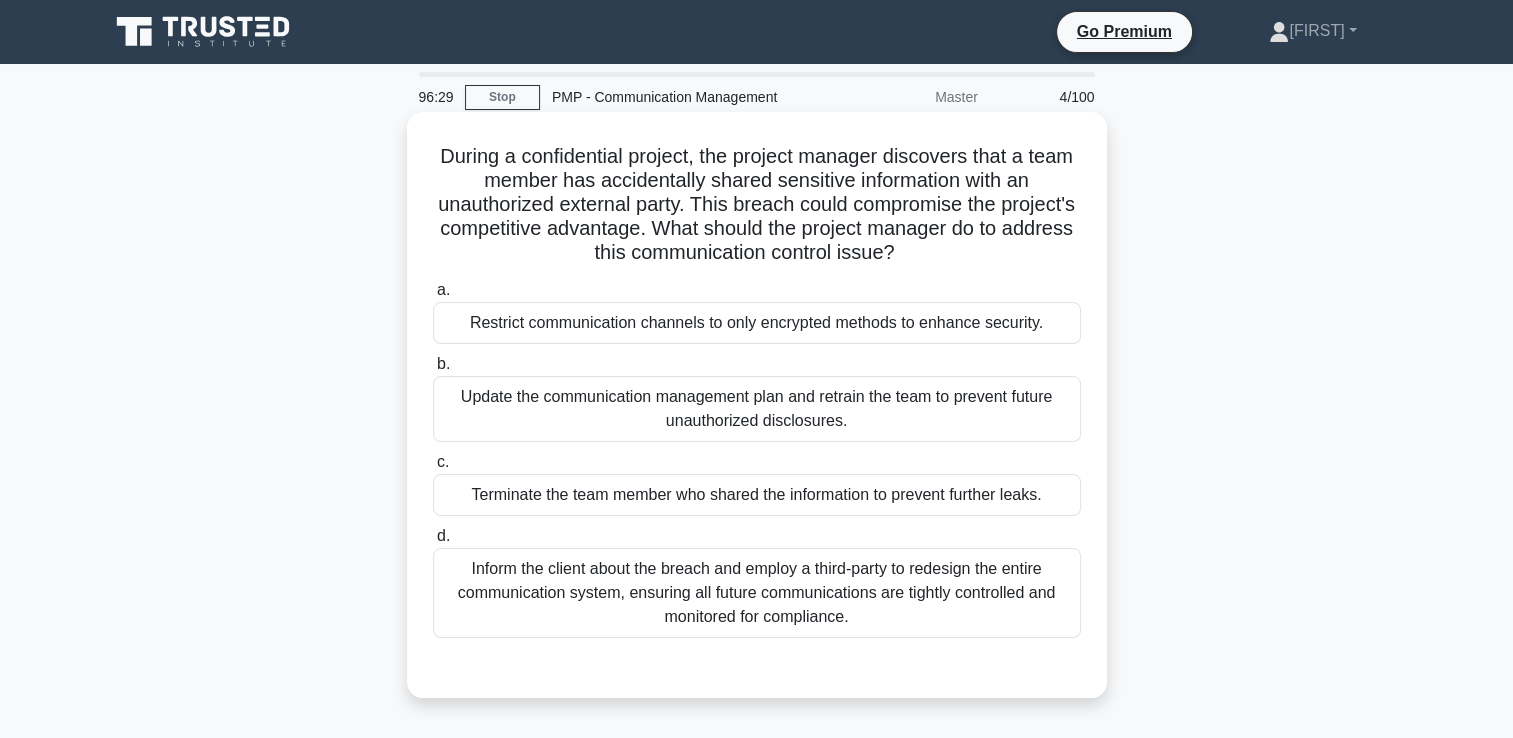 click on "Inform the client about the breach and employ a third-party to redesign the entire communication system, ensuring all future communications are tightly controlled and monitored for compliance." at bounding box center (757, 593) 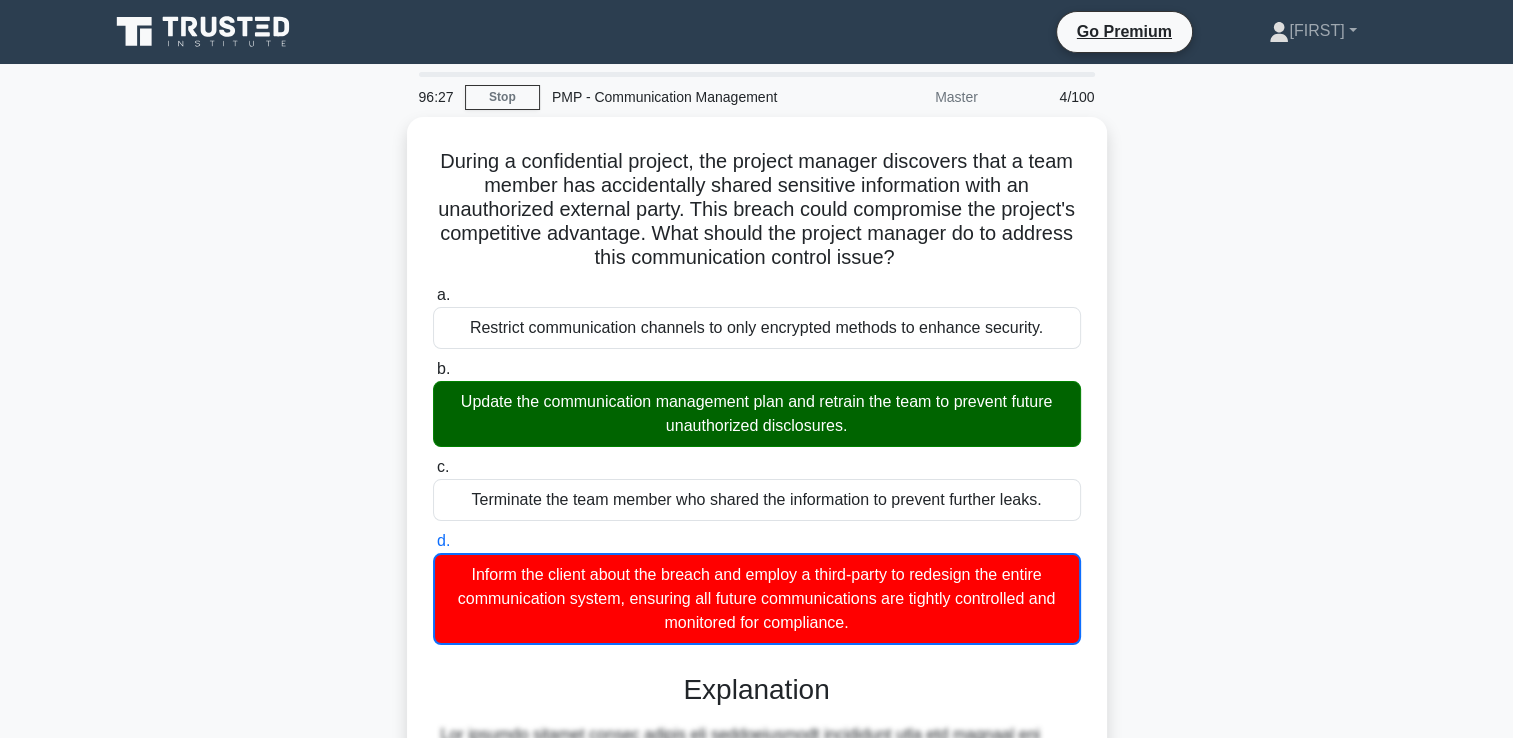 scroll, scrollTop: 471, scrollLeft: 0, axis: vertical 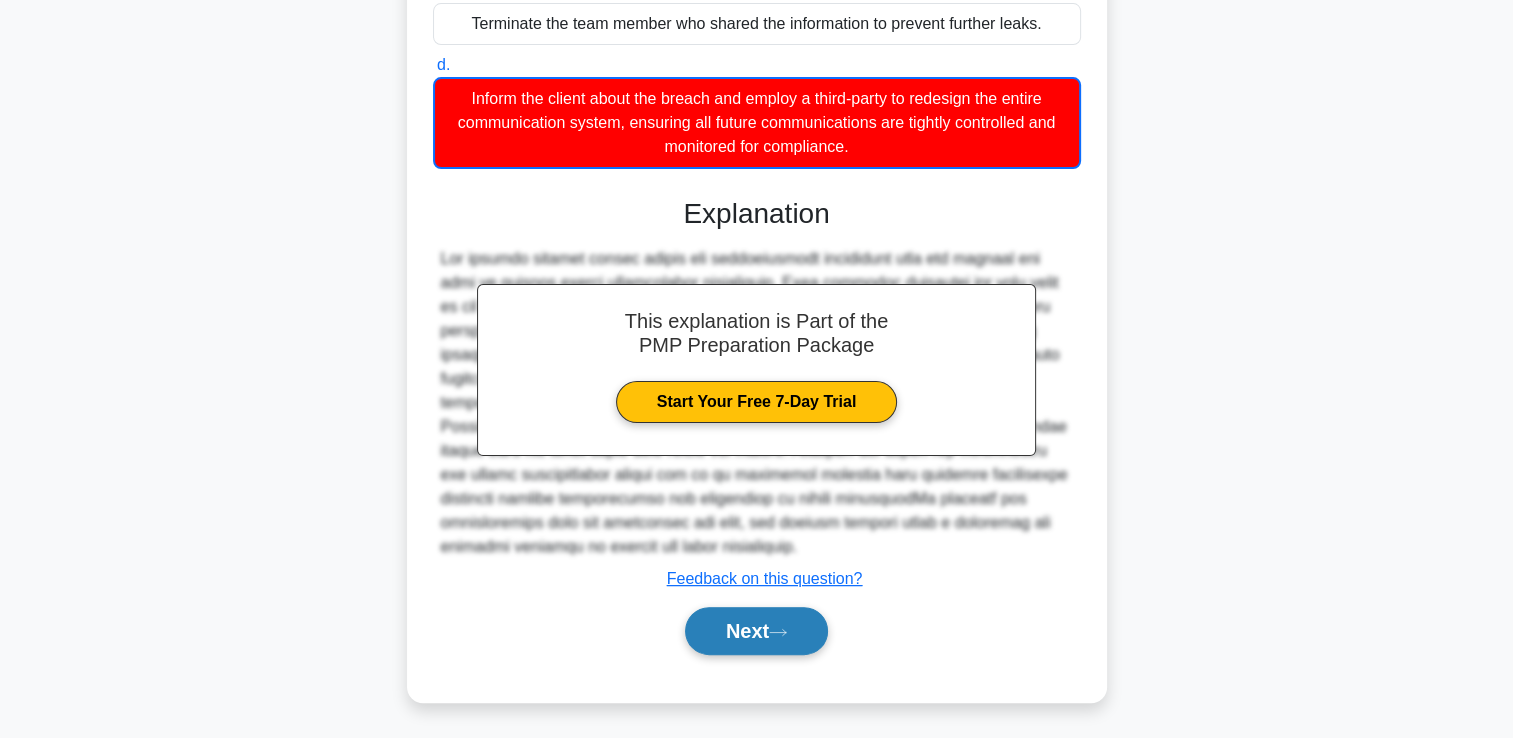 click on "Next" at bounding box center [756, 631] 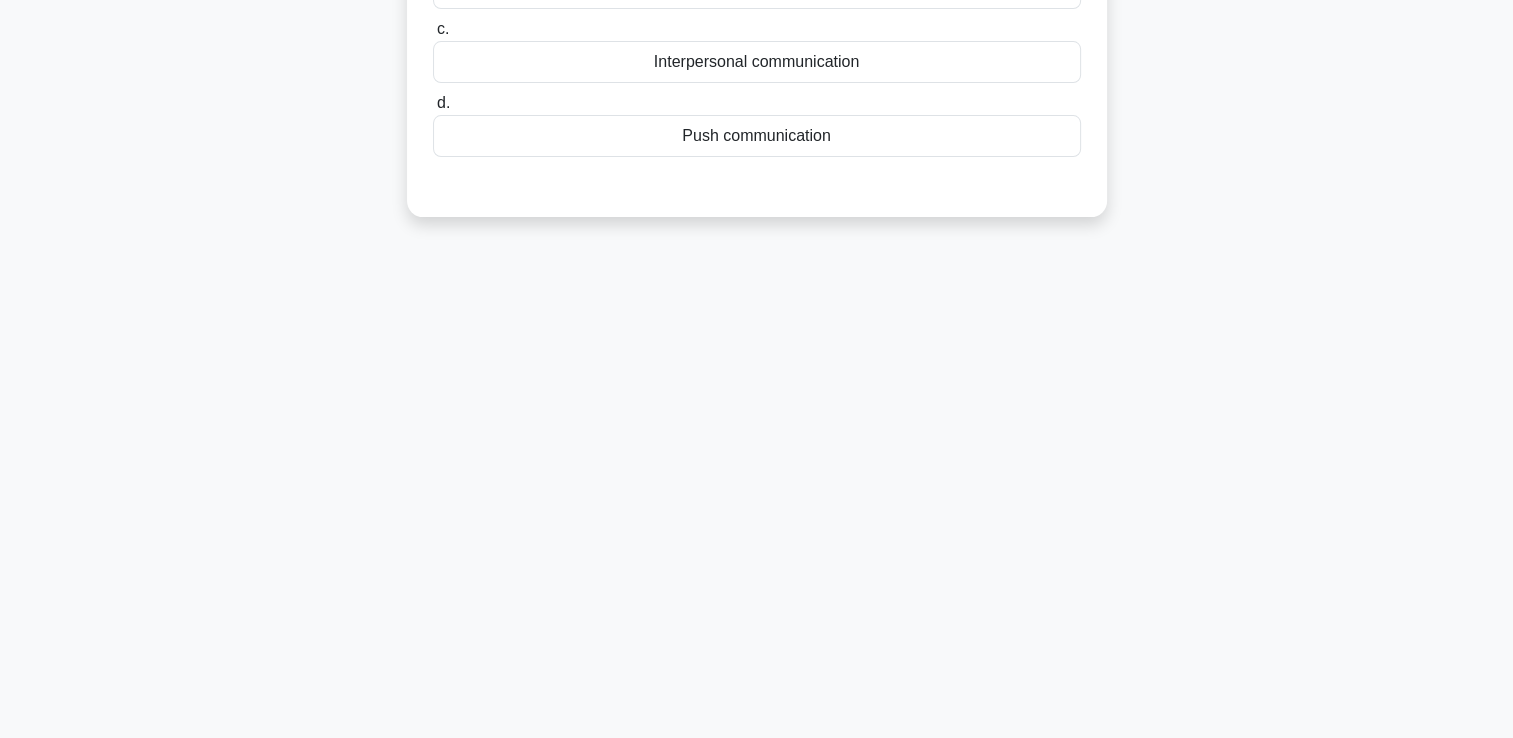 scroll, scrollTop: 342, scrollLeft: 0, axis: vertical 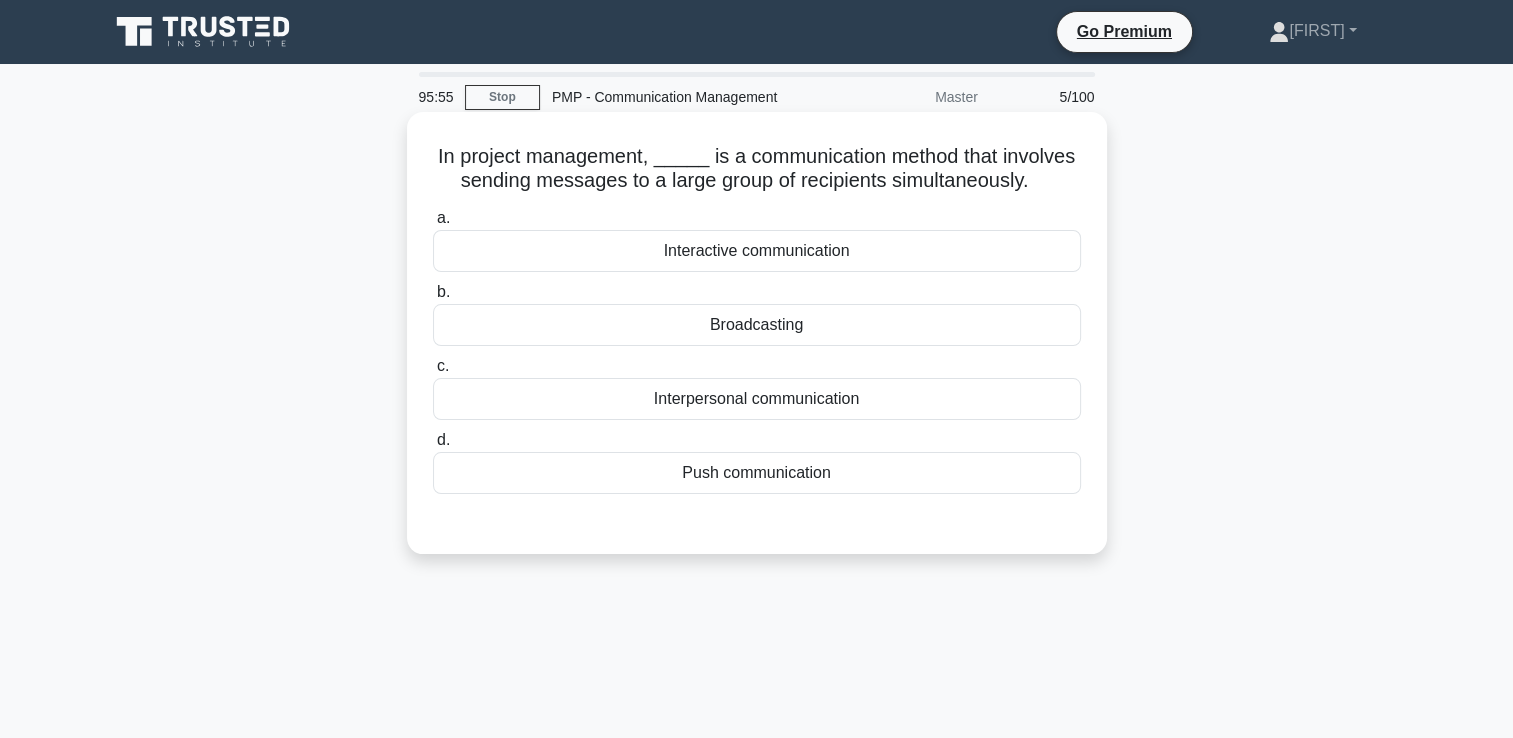 click on "Push communication" at bounding box center (757, 473) 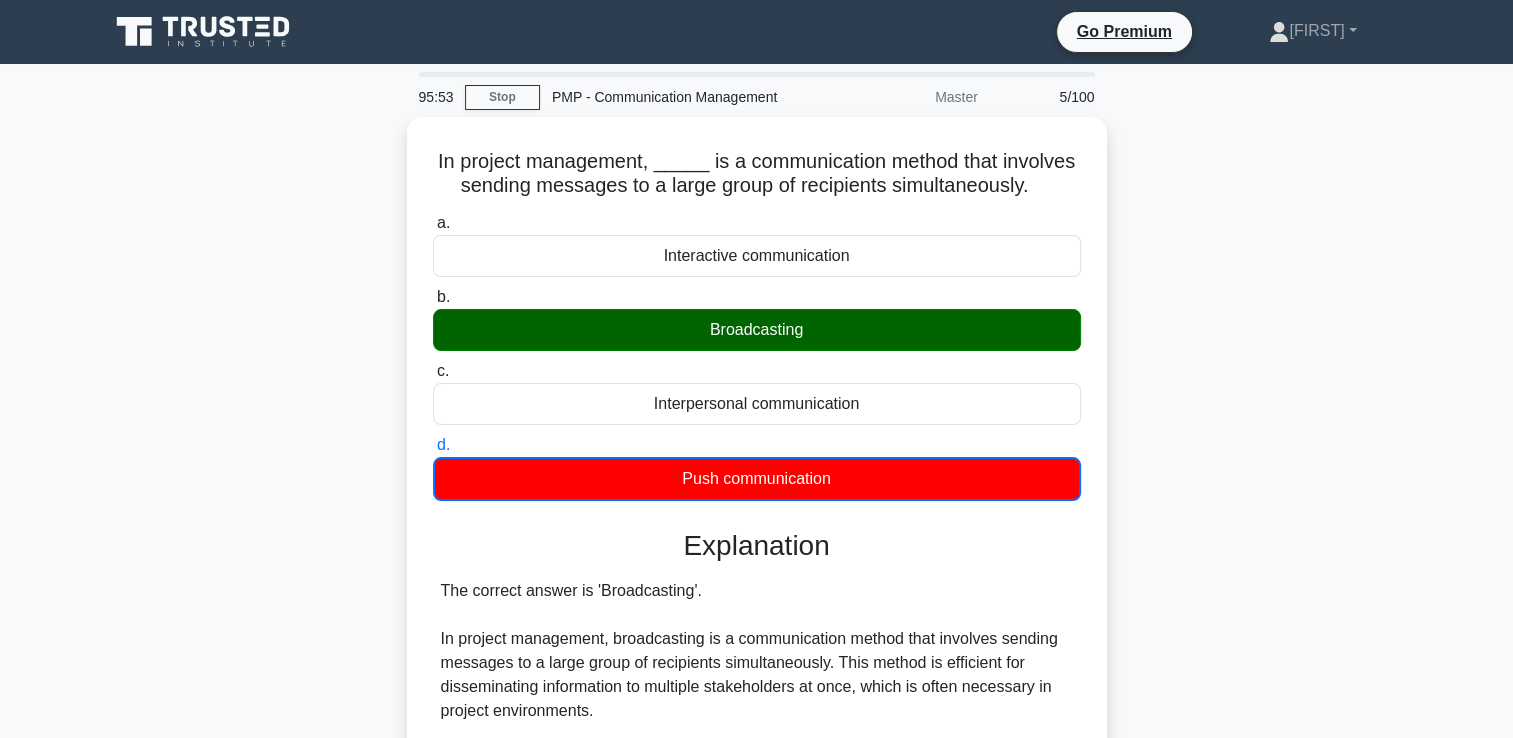 scroll, scrollTop: 591, scrollLeft: 0, axis: vertical 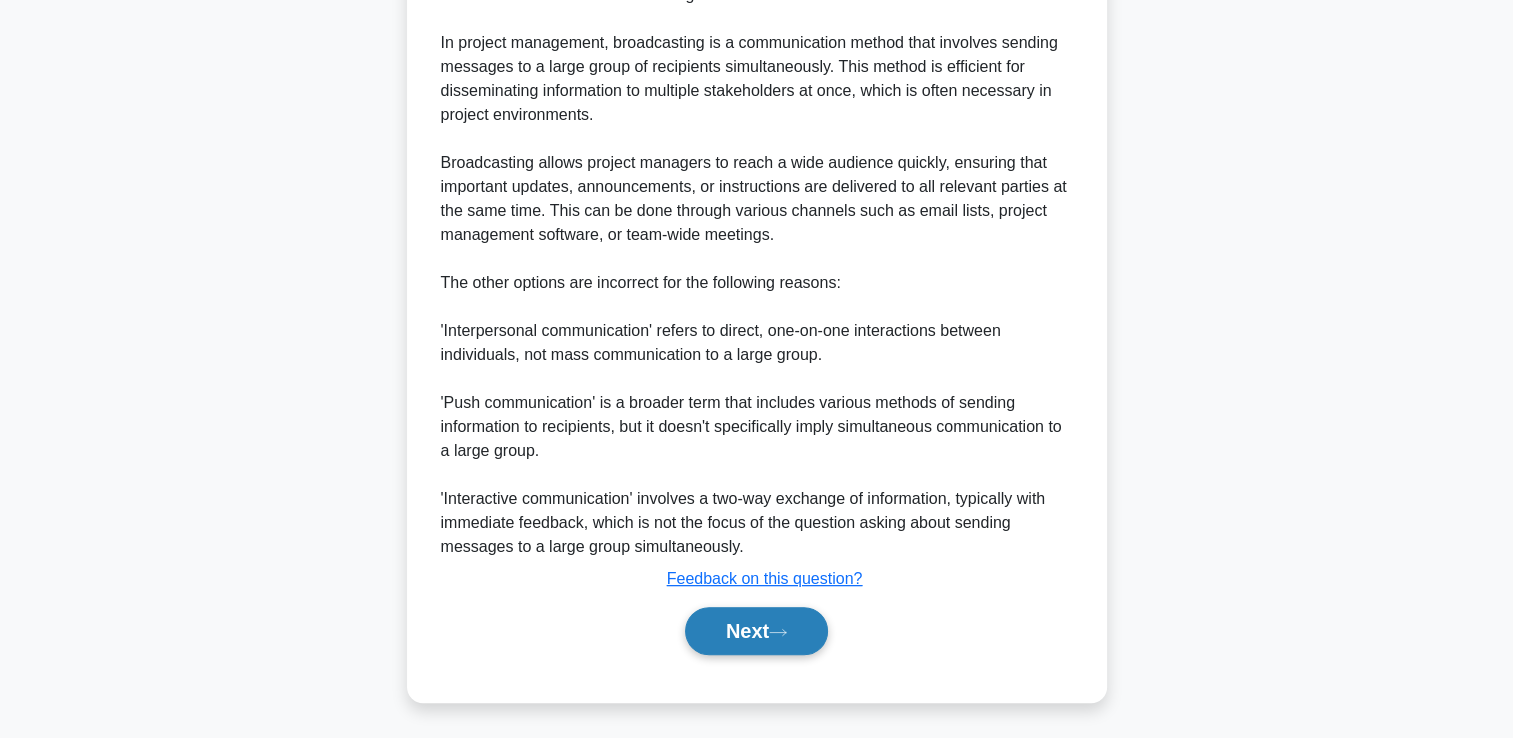 click on "Next" at bounding box center [756, 631] 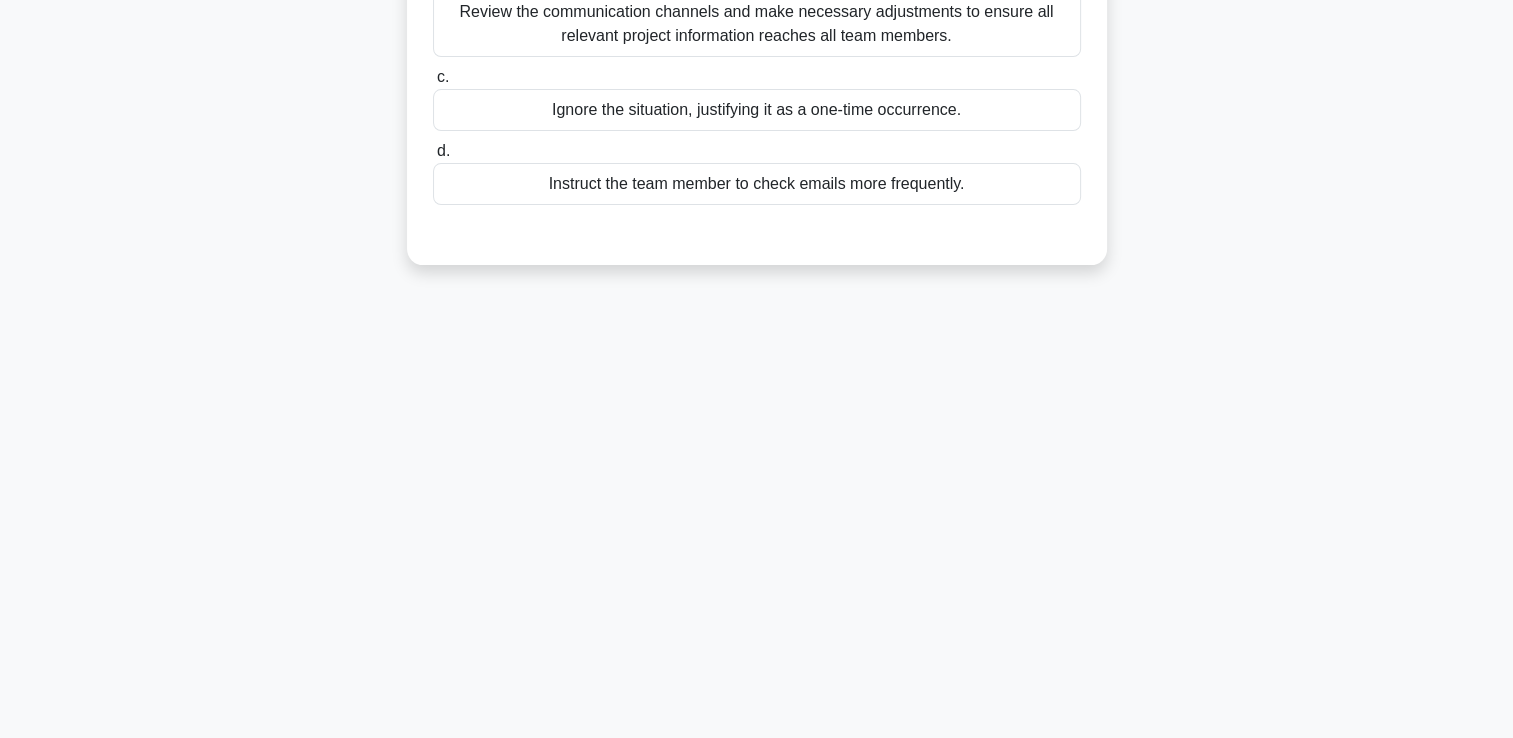 scroll, scrollTop: 342, scrollLeft: 0, axis: vertical 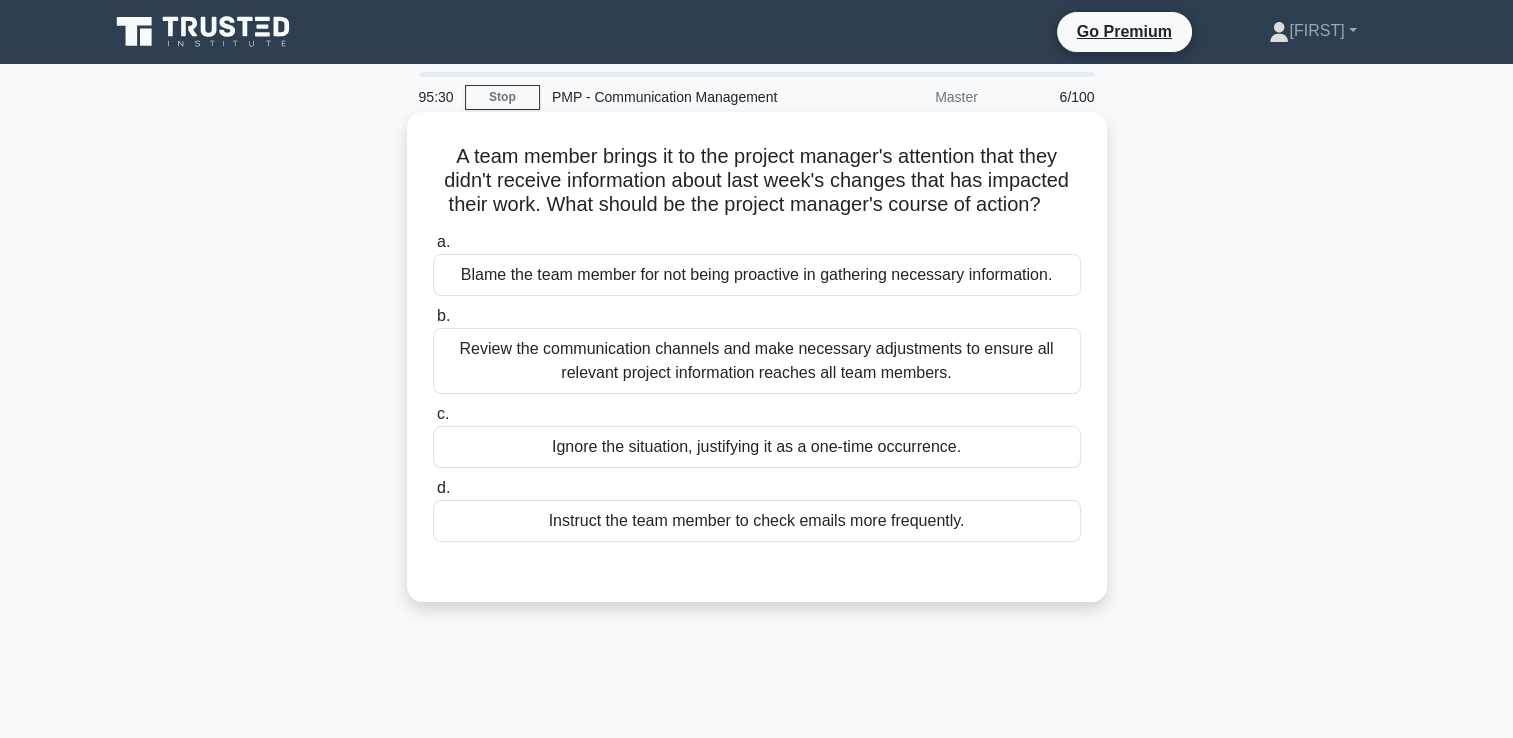 click on "Review the communication channels and make necessary adjustments to ensure all relevant project information reaches all team members." at bounding box center (757, 361) 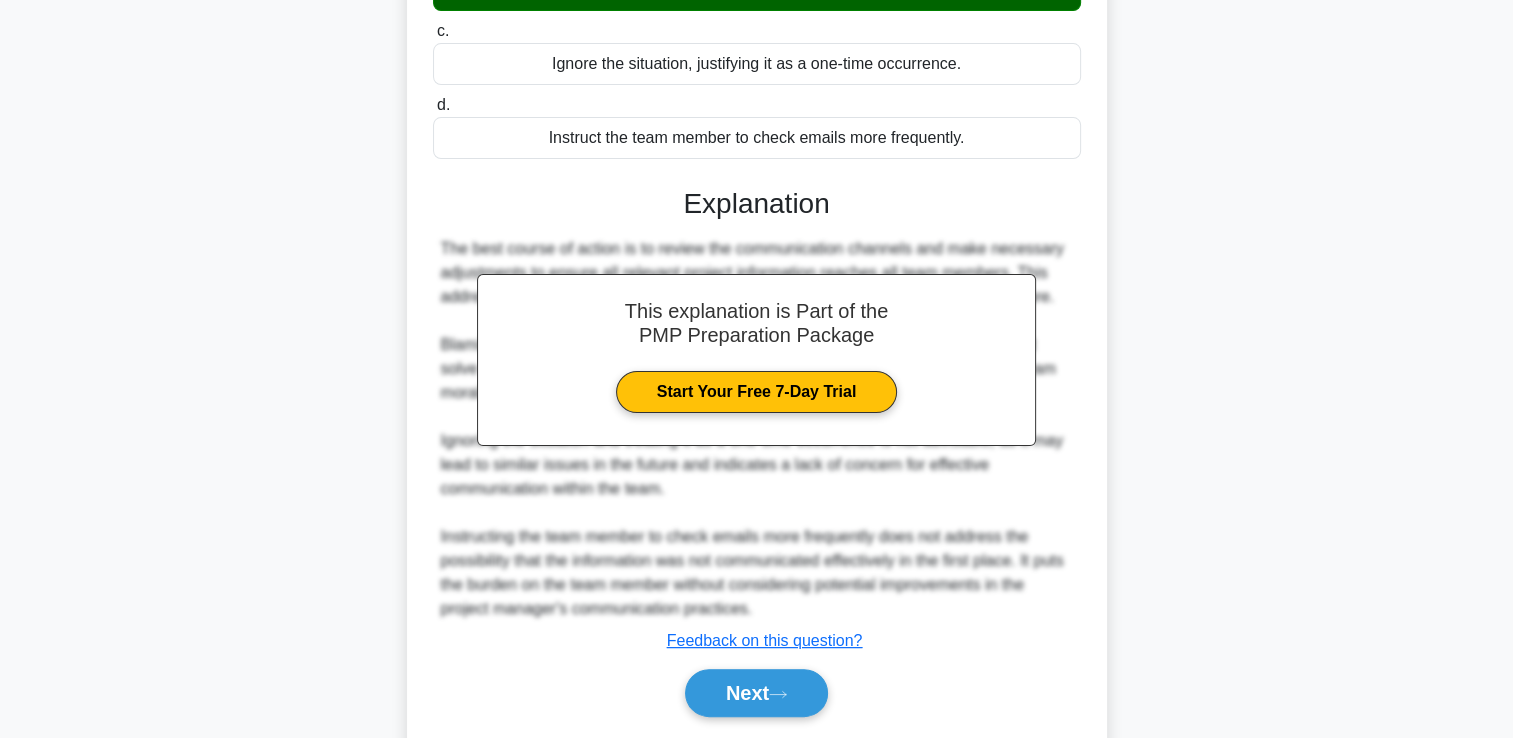 scroll, scrollTop: 445, scrollLeft: 0, axis: vertical 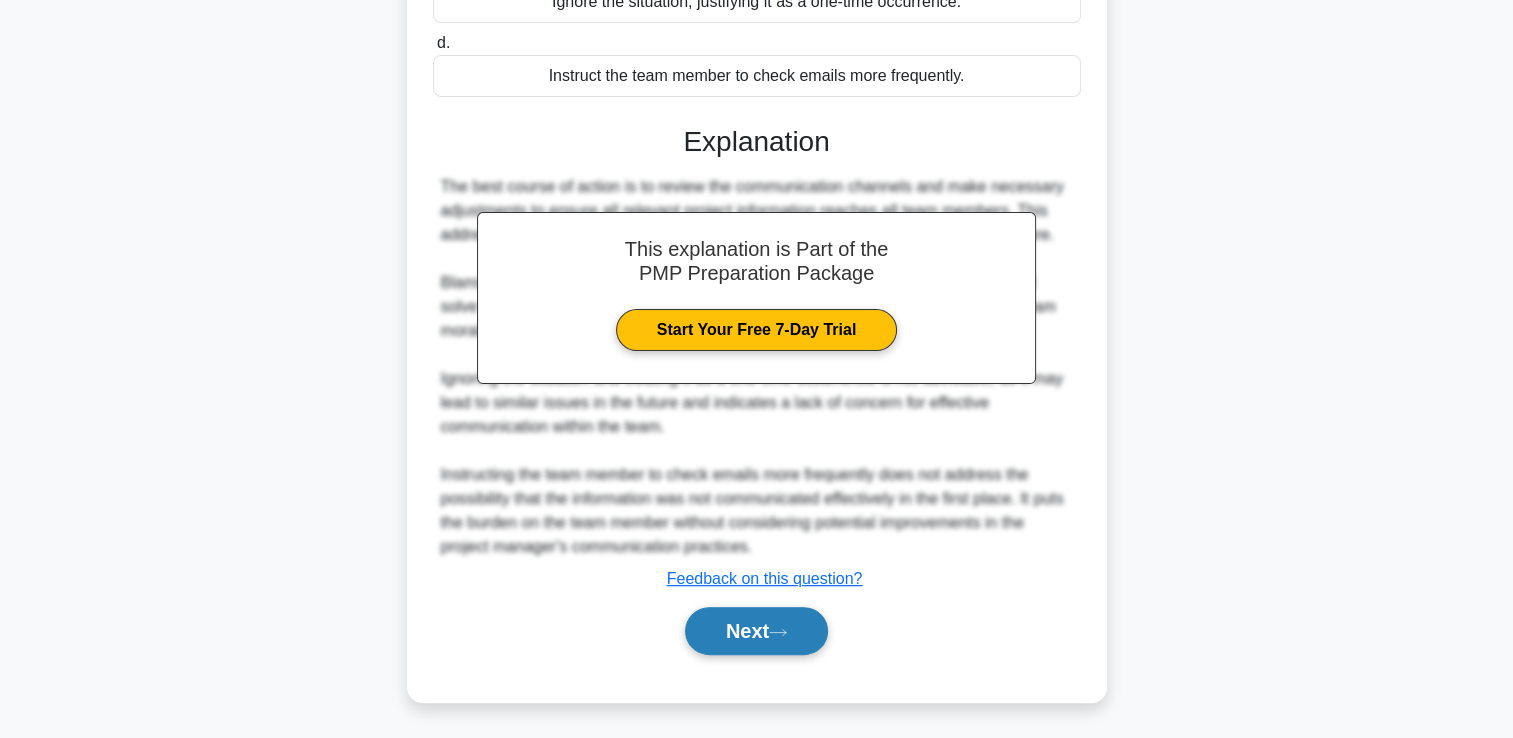 click on "Next" at bounding box center (756, 631) 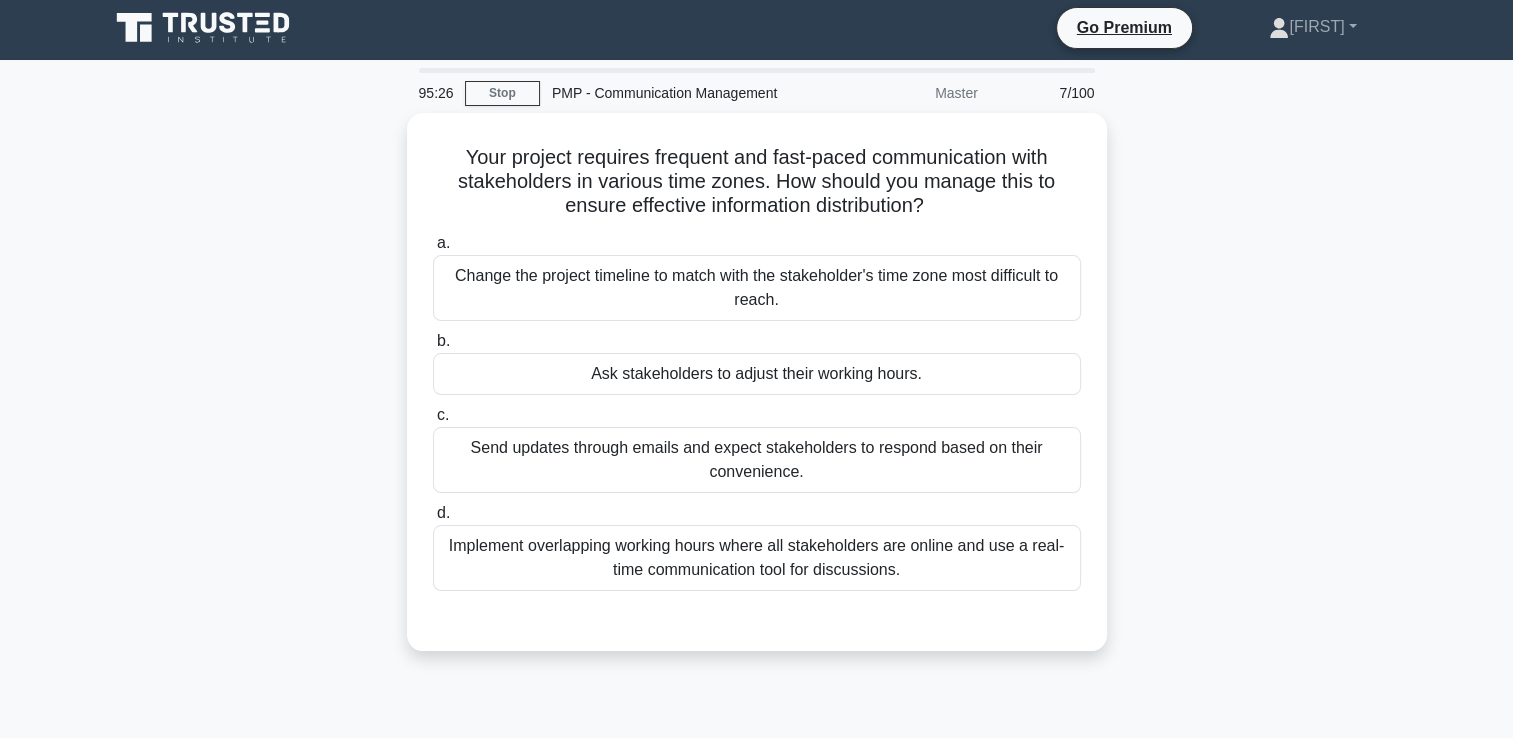 scroll, scrollTop: 0, scrollLeft: 0, axis: both 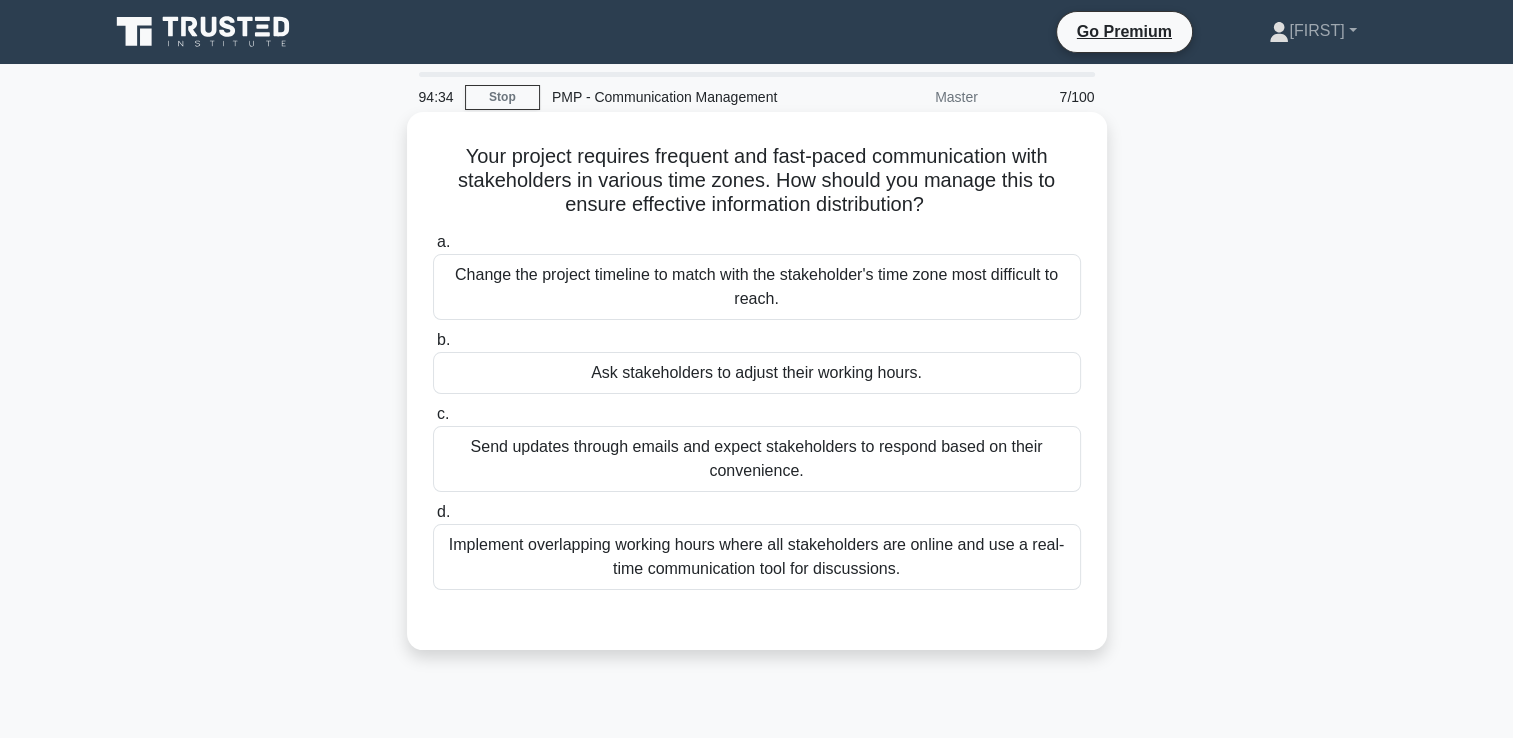 click on "Implement overlapping working hours where all stakeholders are online and use a real-time communication tool for discussions." at bounding box center (757, 557) 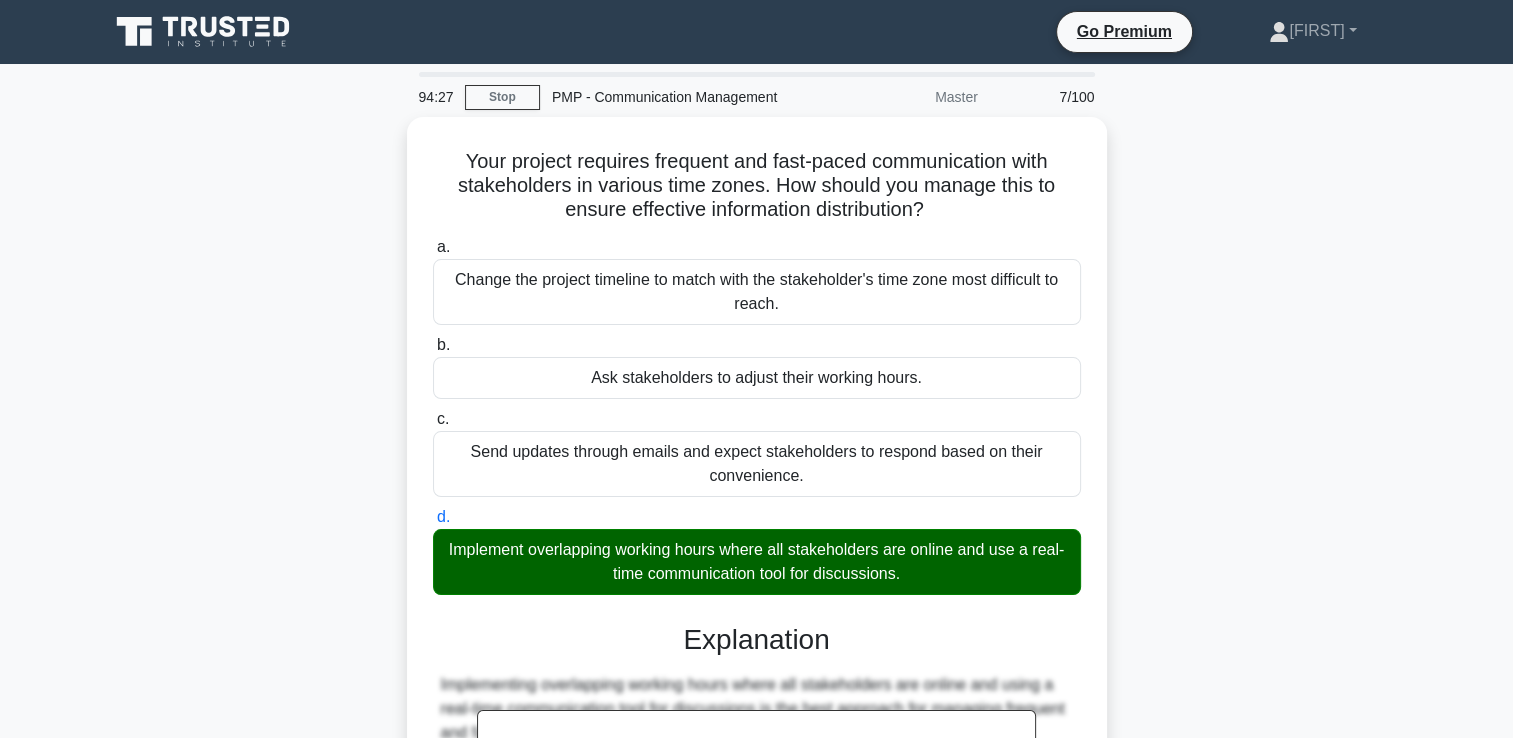 click on "Your project requires frequent and fast-paced communication with stakeholders in various time zones. How should you manage this to ensure effective information distribution?
.spinner_0XTQ{transform-origin:center;animation:spinner_y6GP .75s linear infinite}@keyframes spinner_y6GP{100%{transform:rotate(360deg)}}
a.
b.
c. d." at bounding box center [757, 706] 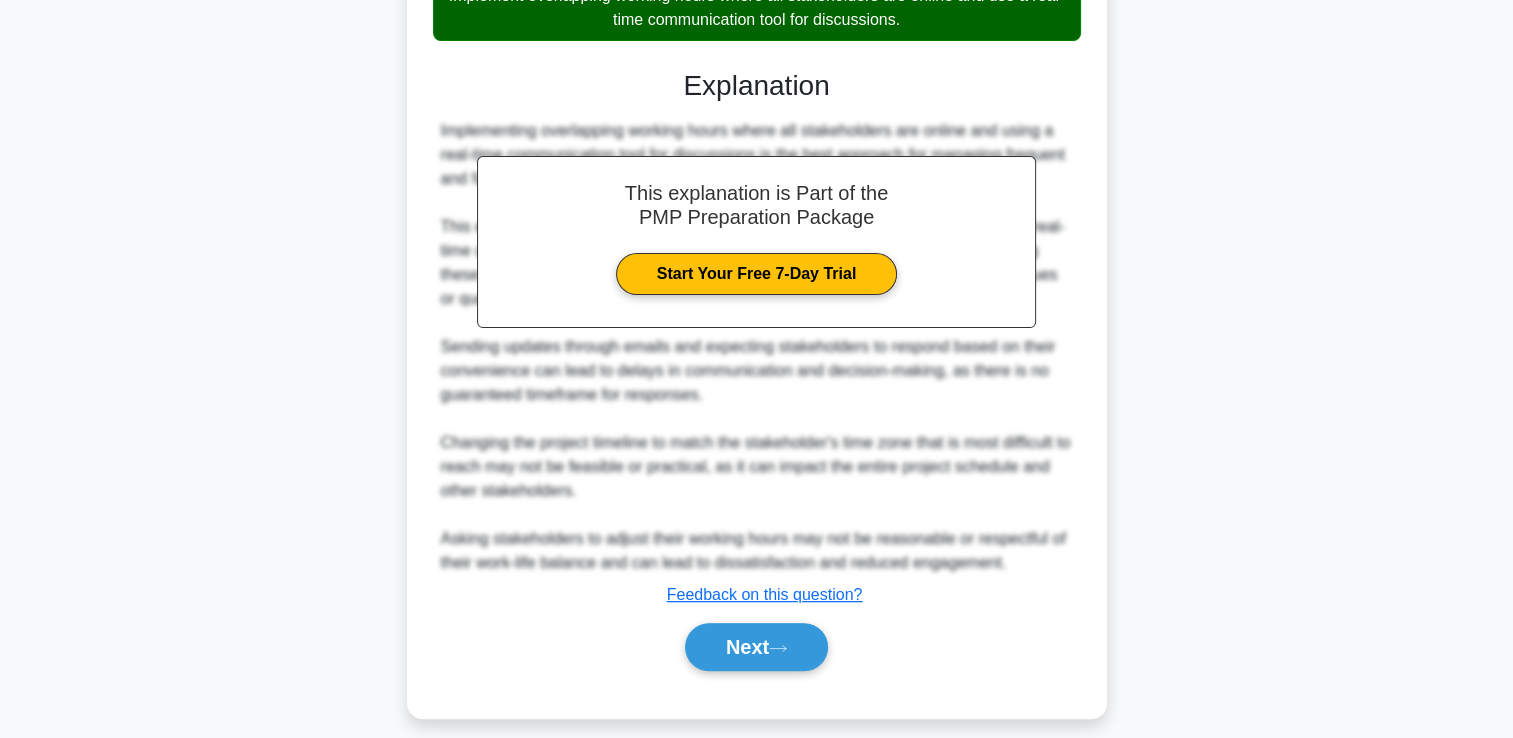scroll, scrollTop: 565, scrollLeft: 0, axis: vertical 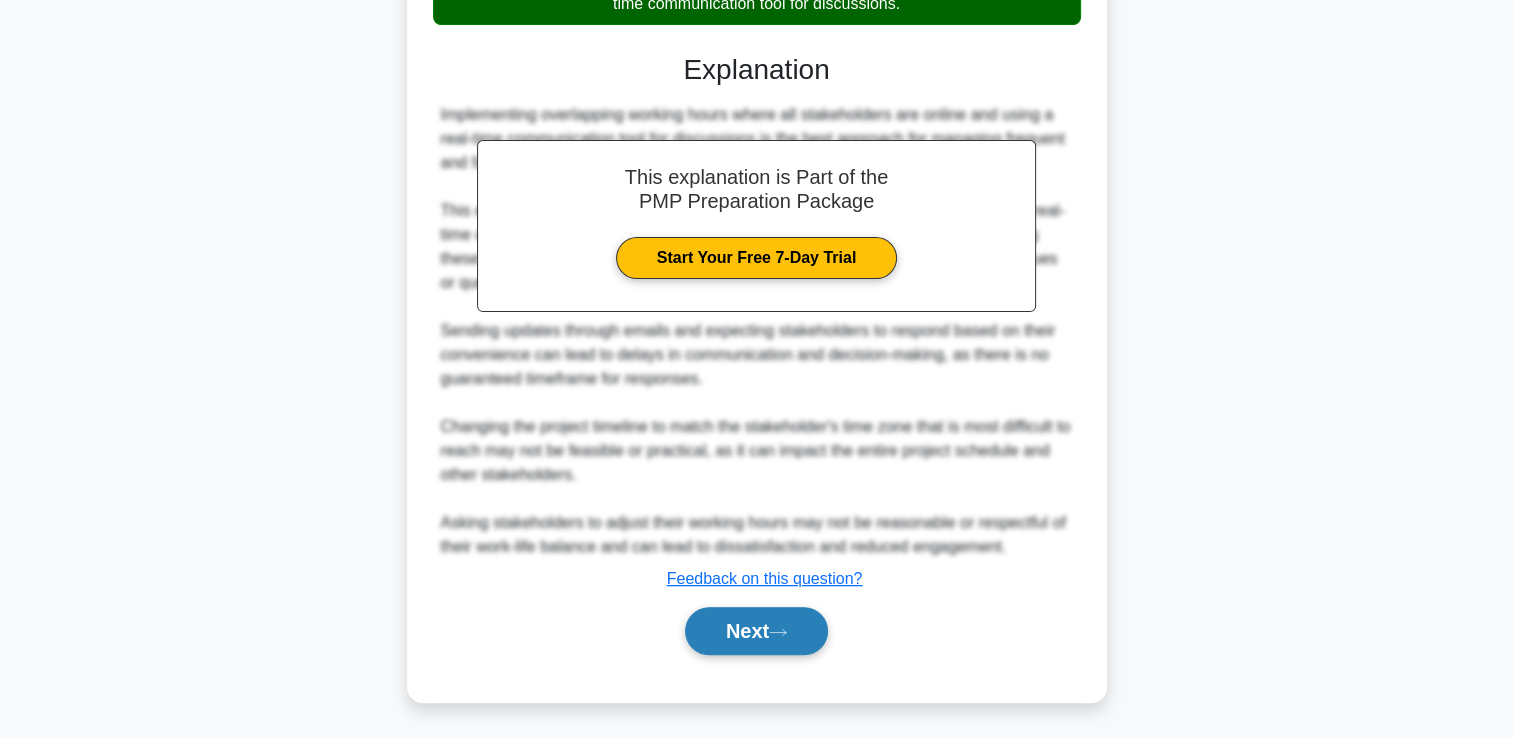 click on "Next" at bounding box center (756, 631) 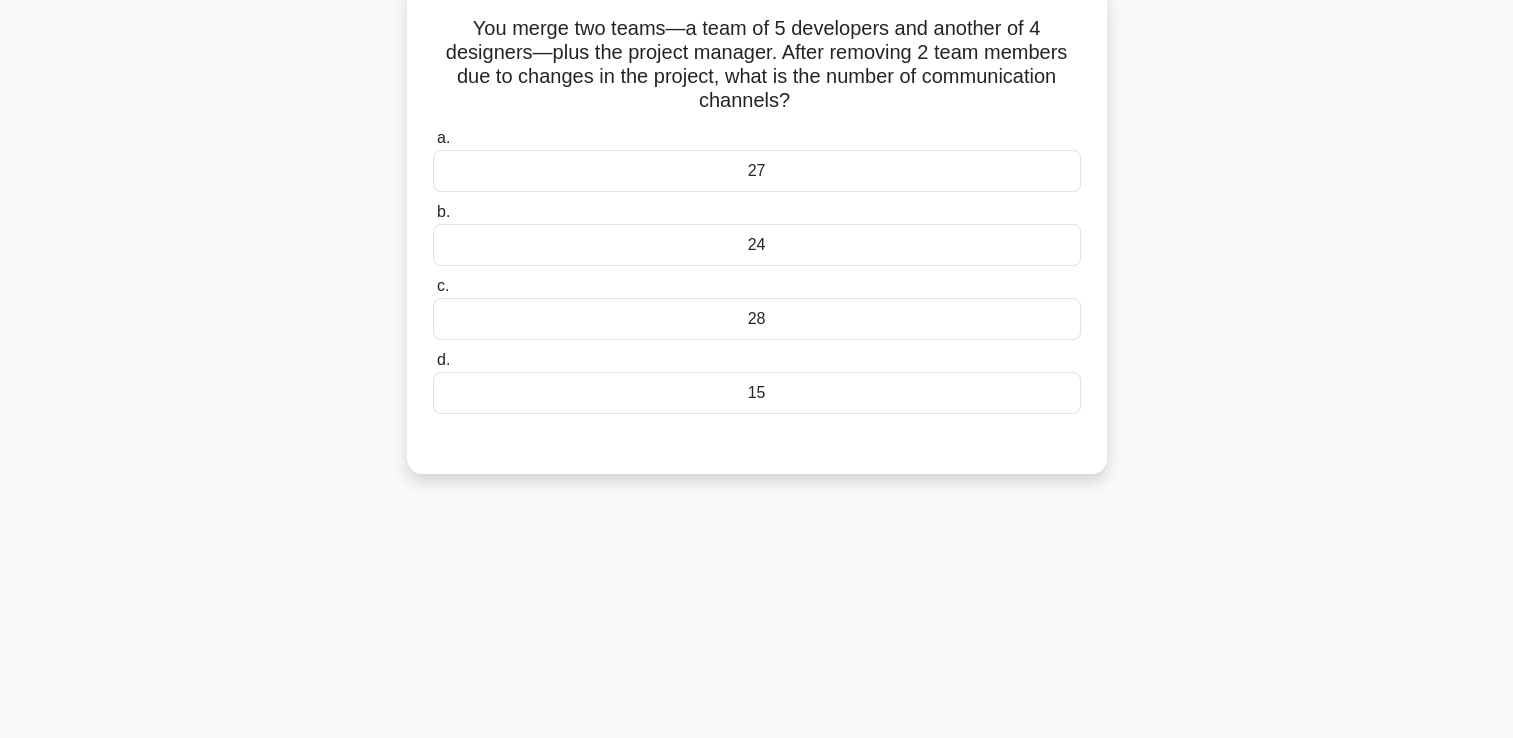 scroll, scrollTop: 0, scrollLeft: 0, axis: both 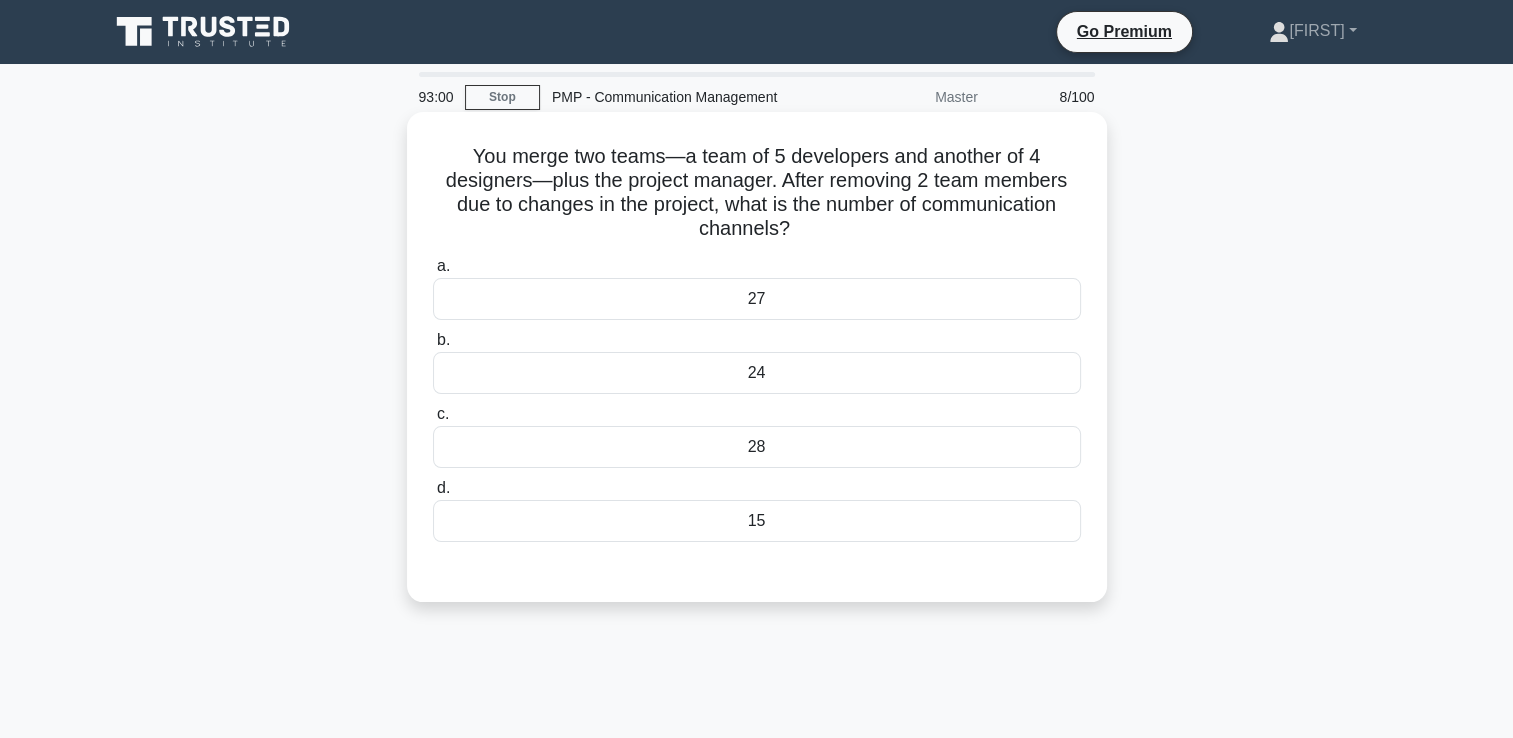 click on "24" at bounding box center (757, 373) 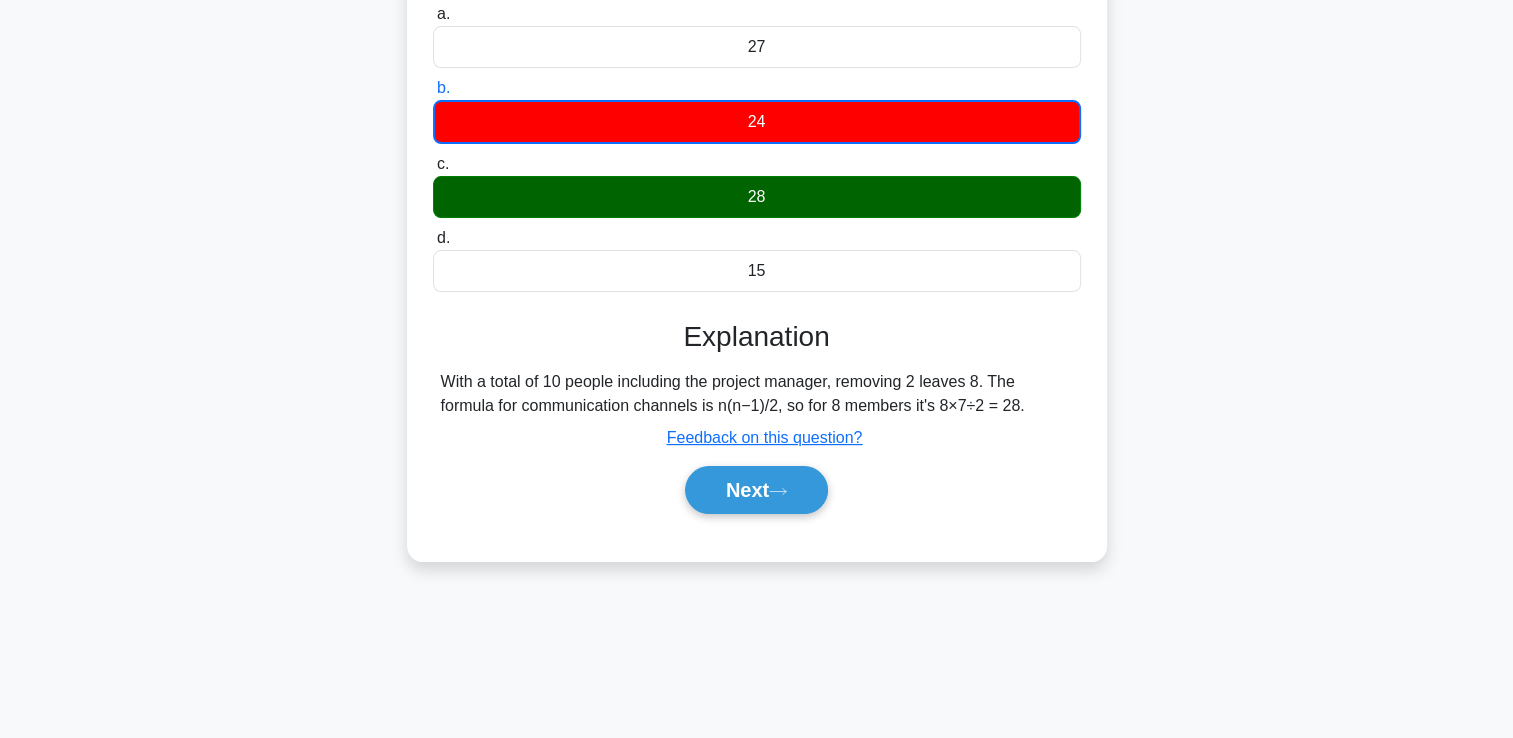 scroll, scrollTop: 242, scrollLeft: 0, axis: vertical 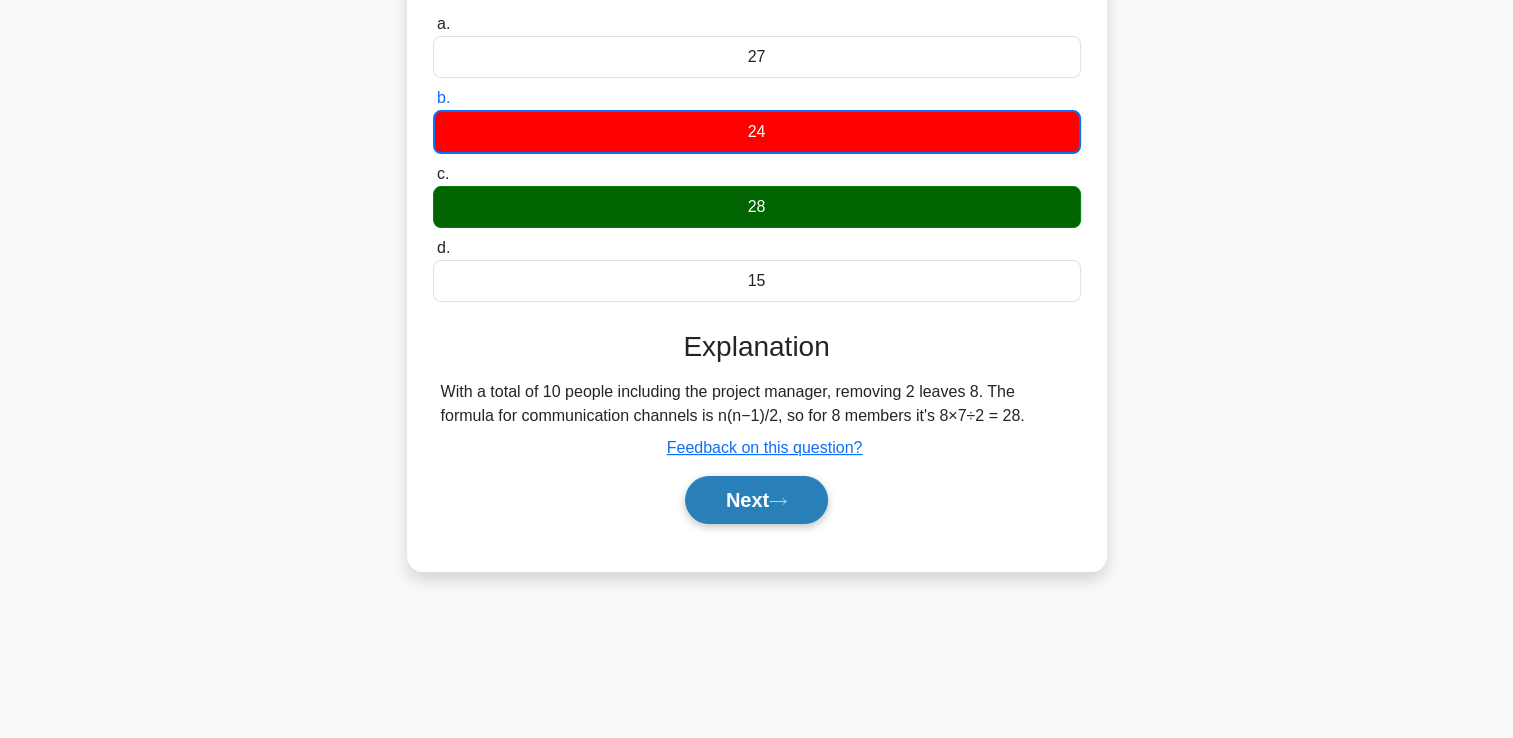 click on "Next" at bounding box center [756, 500] 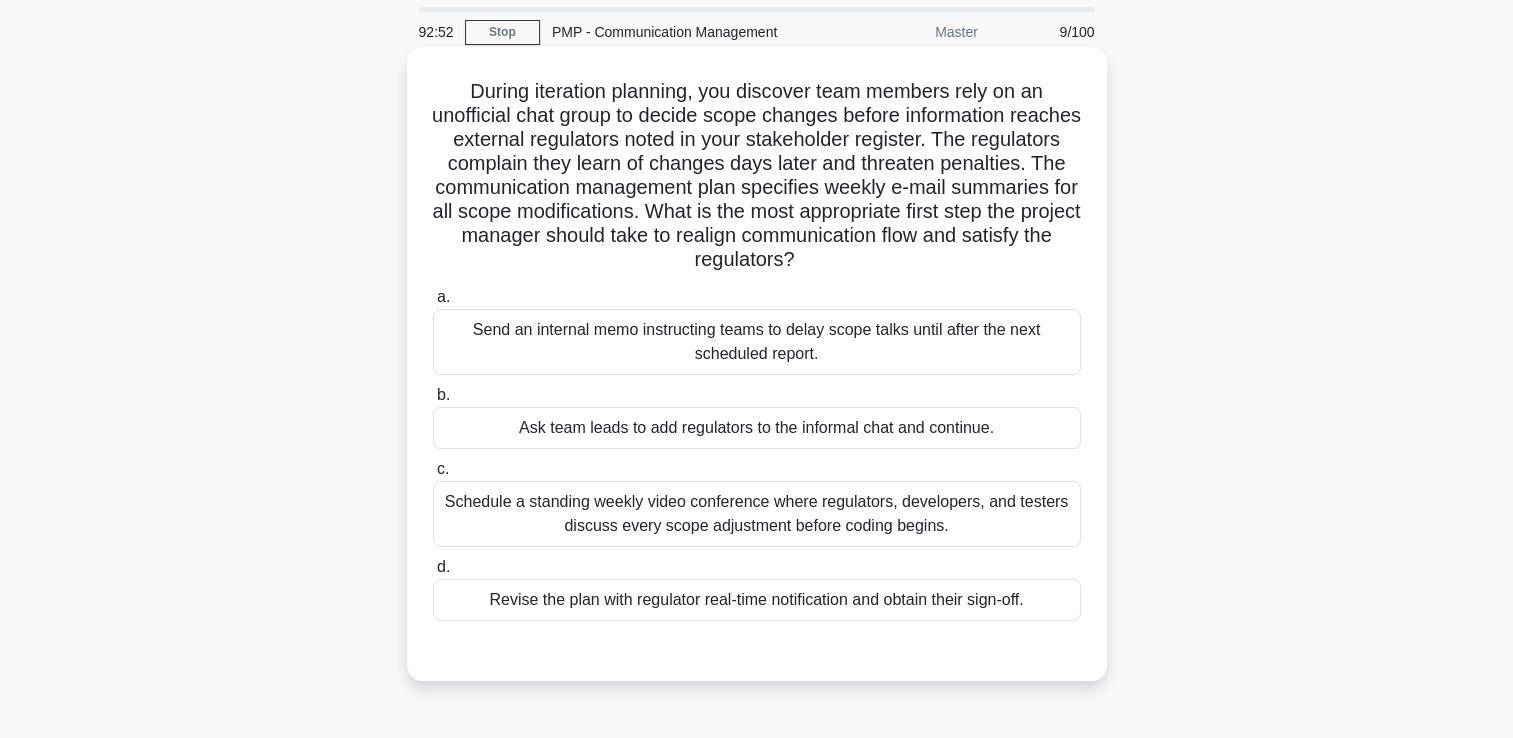 scroll, scrollTop: 100, scrollLeft: 0, axis: vertical 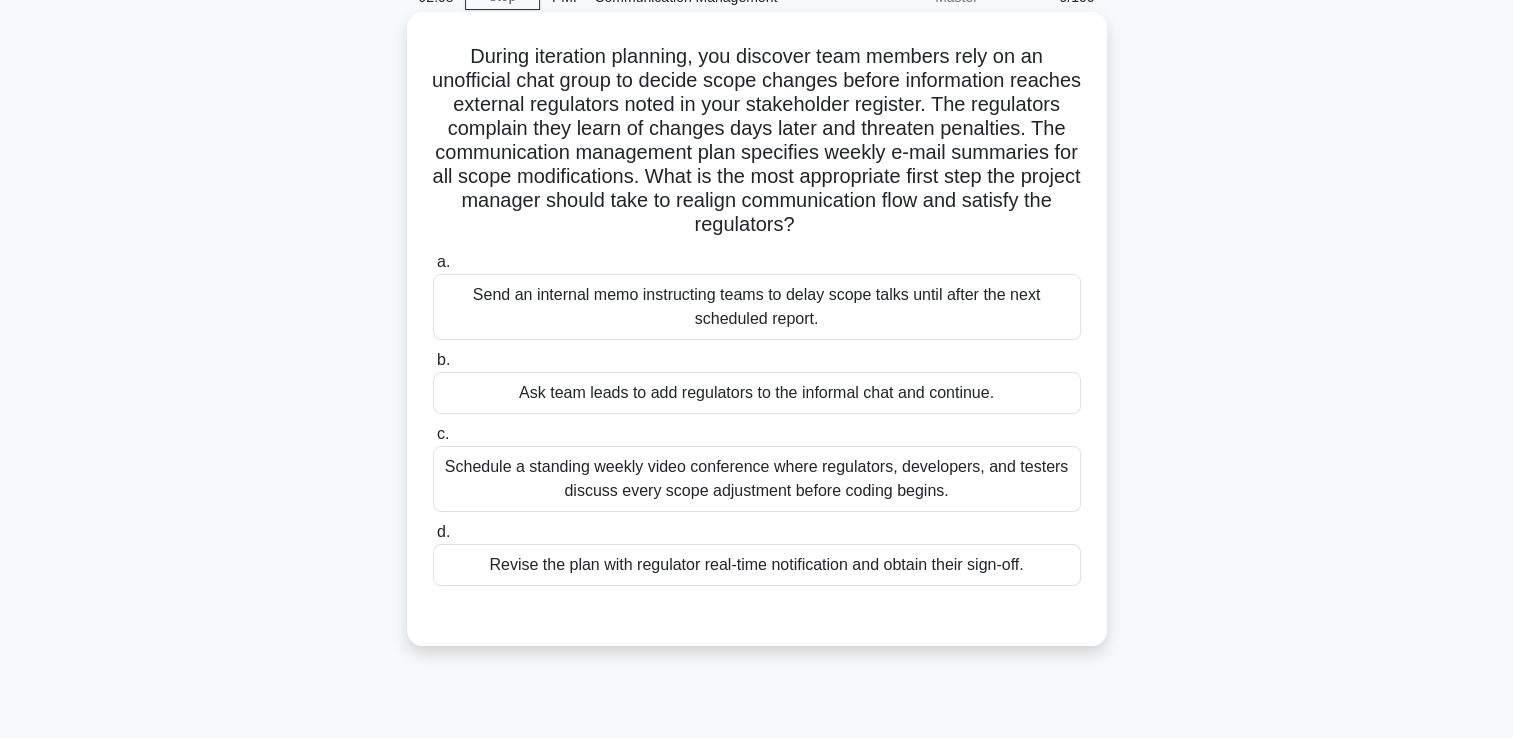 click on "Schedule a standing weekly video conference where regulators, developers, and testers discuss every scope adjustment before coding begins." at bounding box center [757, 479] 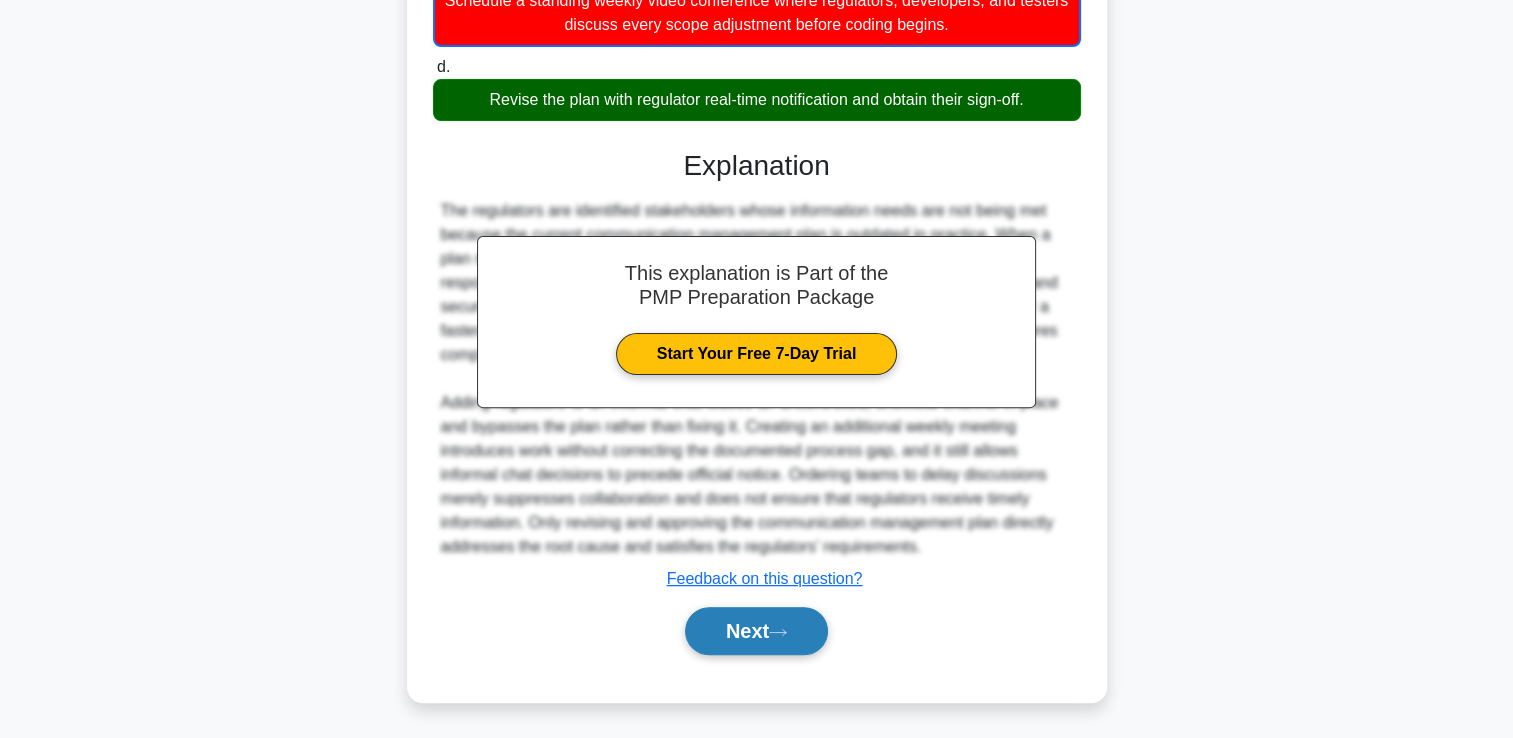 click on "Next" at bounding box center [756, 631] 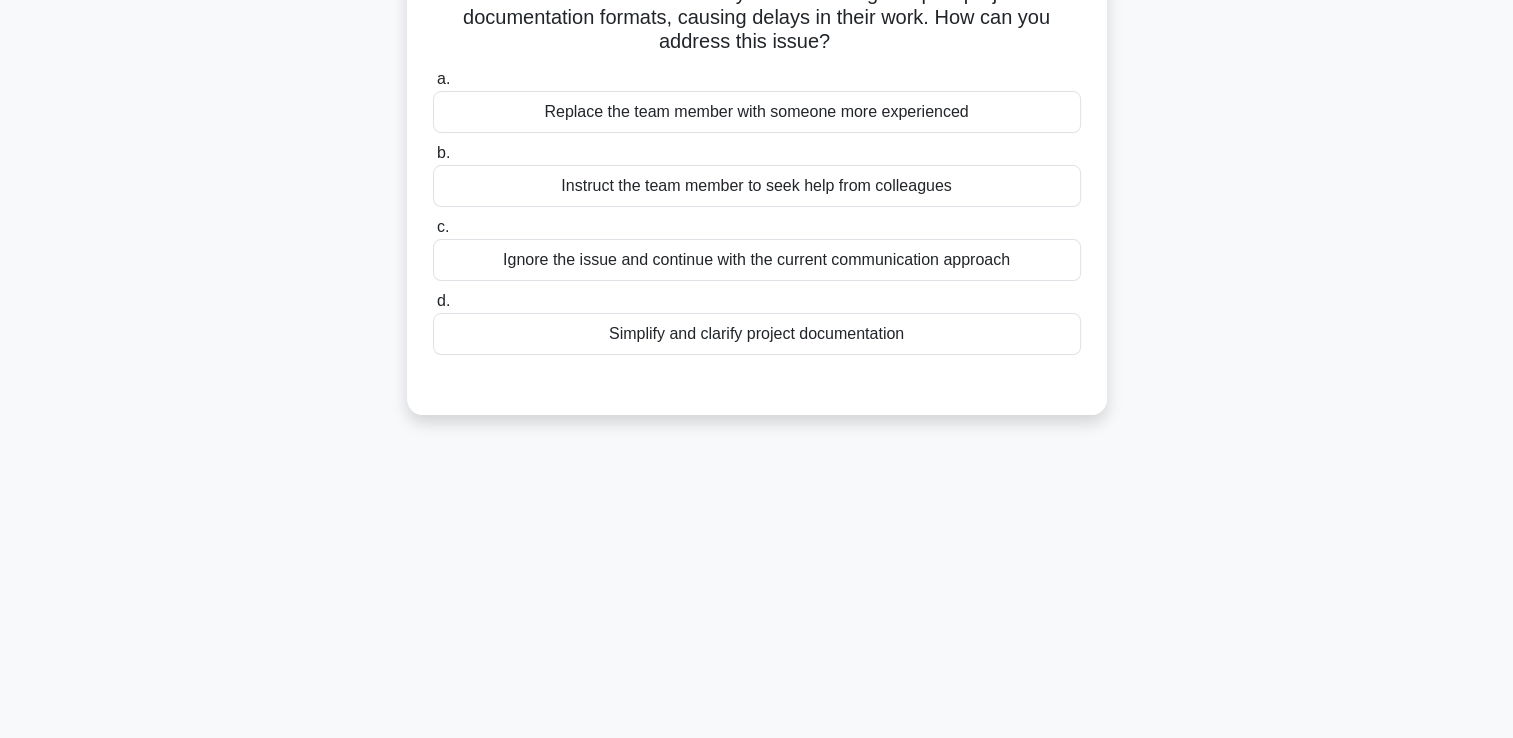 scroll, scrollTop: 0, scrollLeft: 0, axis: both 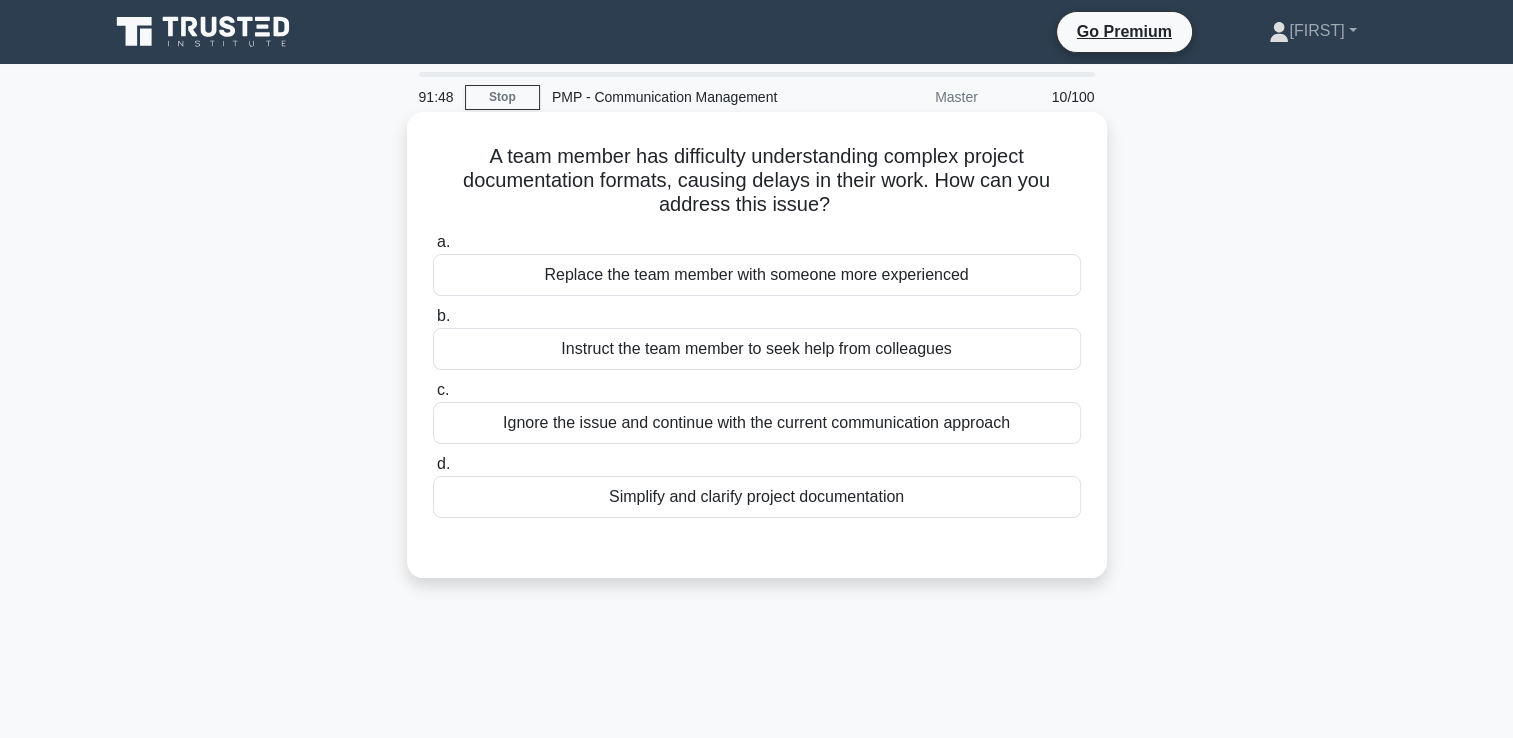 click on "Instruct the team member to seek help from colleagues" at bounding box center [757, 349] 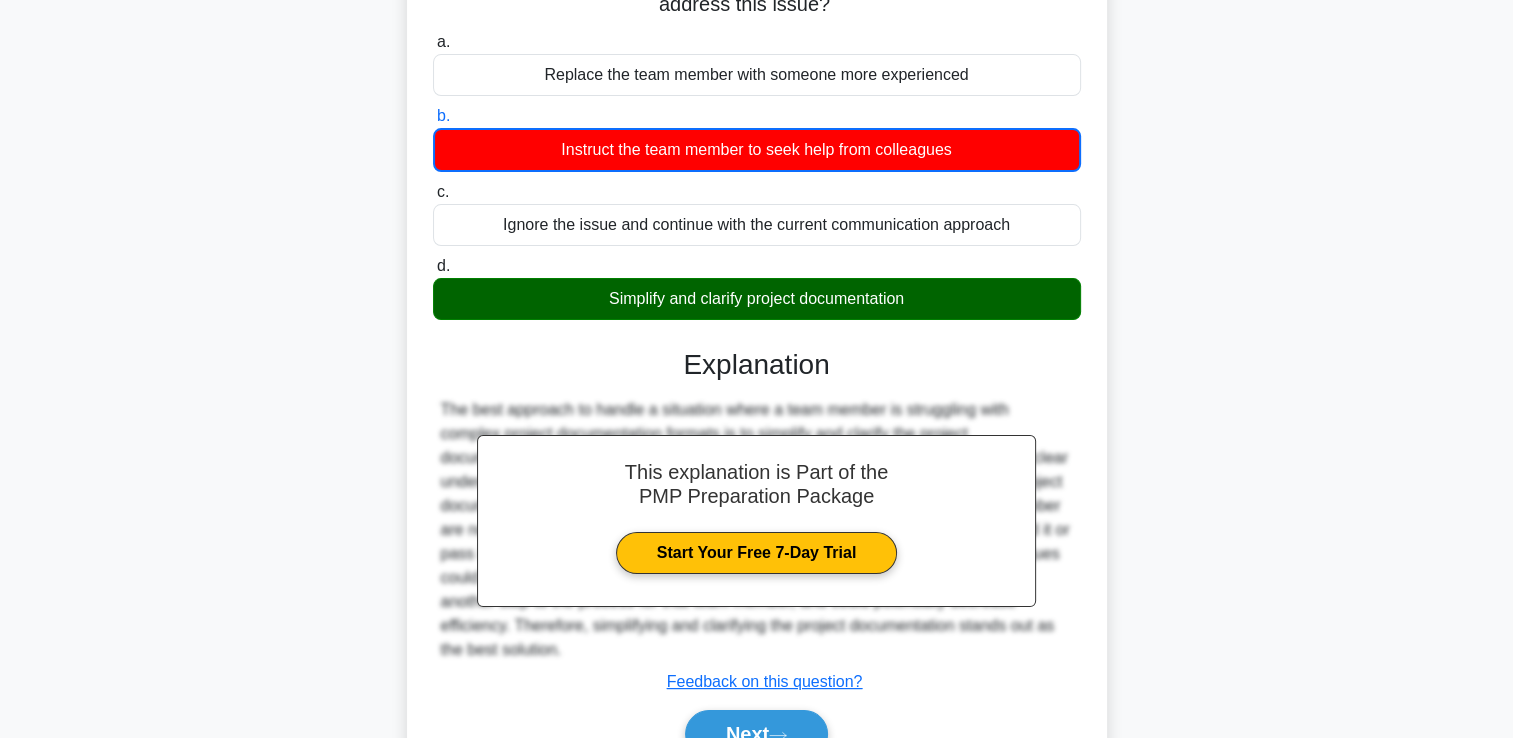 scroll, scrollTop: 342, scrollLeft: 0, axis: vertical 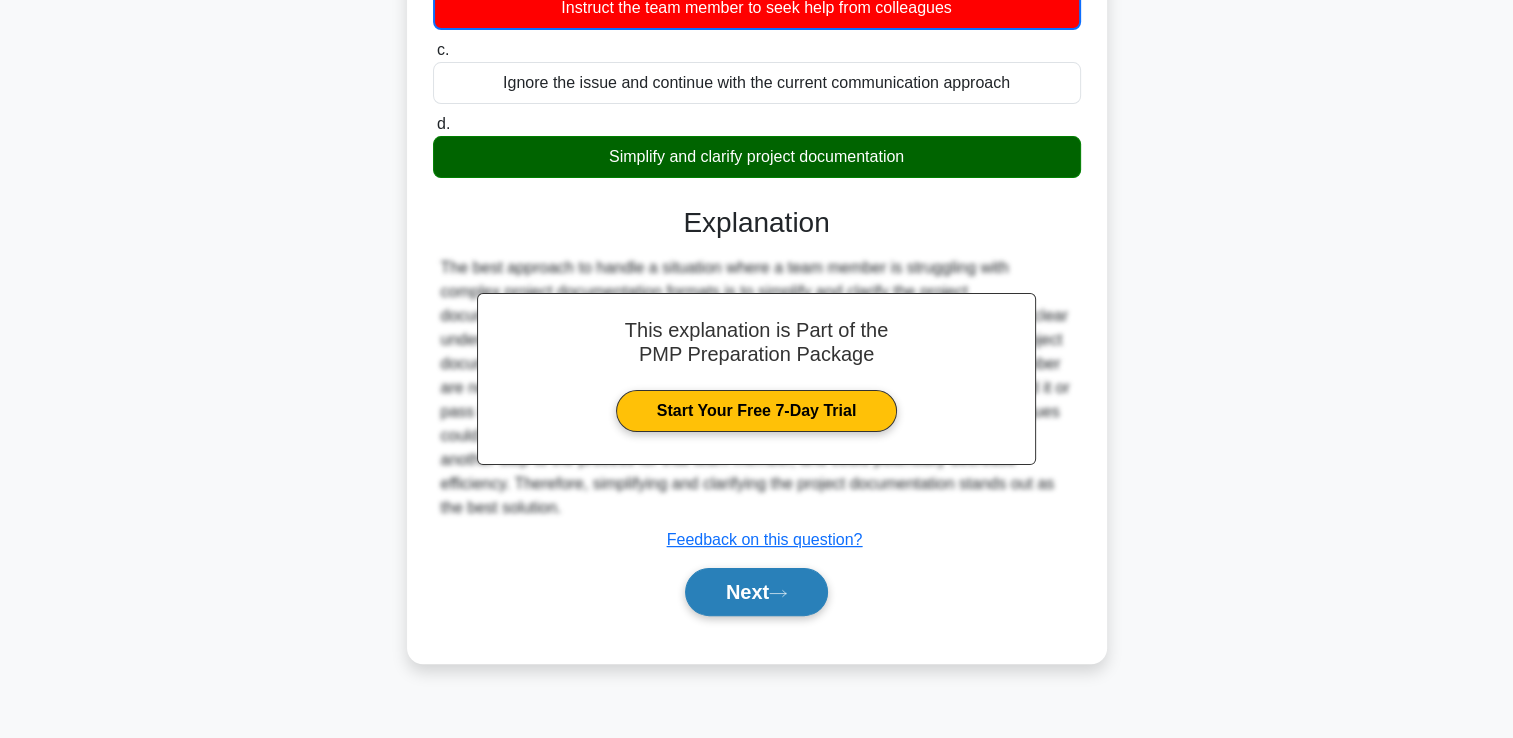 click 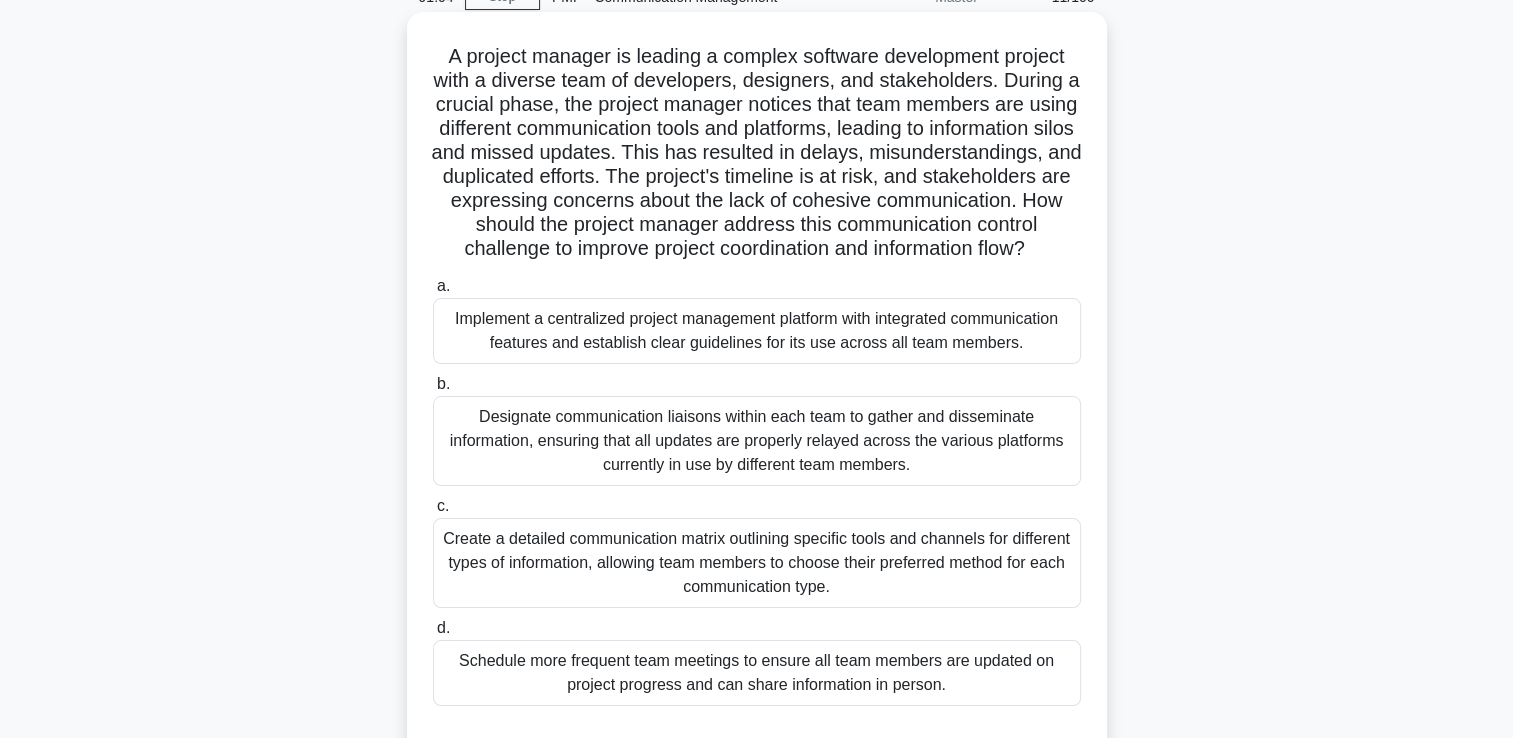 scroll, scrollTop: 200, scrollLeft: 0, axis: vertical 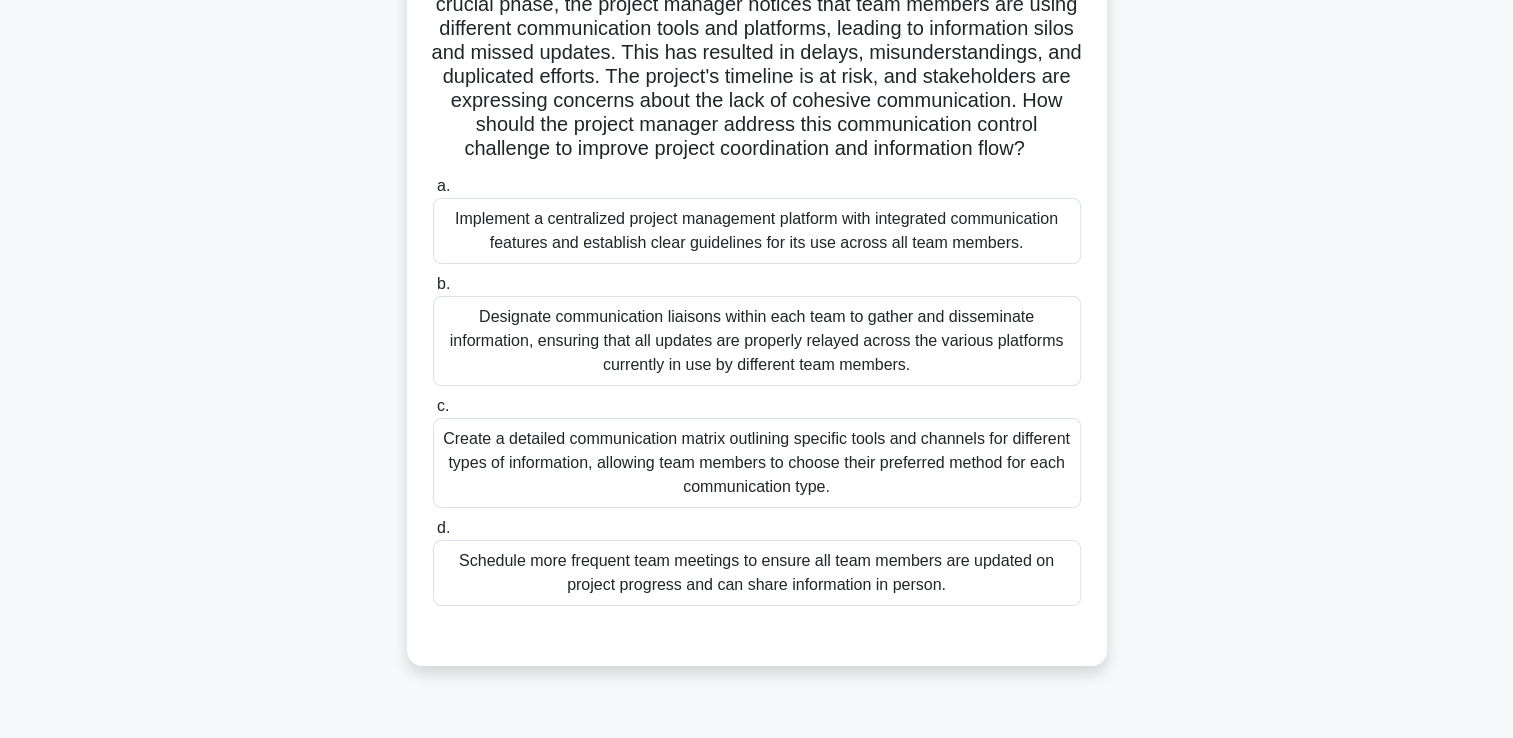 click on "Create a detailed communication matrix outlining specific tools and channels for different types of information, allowing team members to choose their preferred method for each communication type." at bounding box center [757, 463] 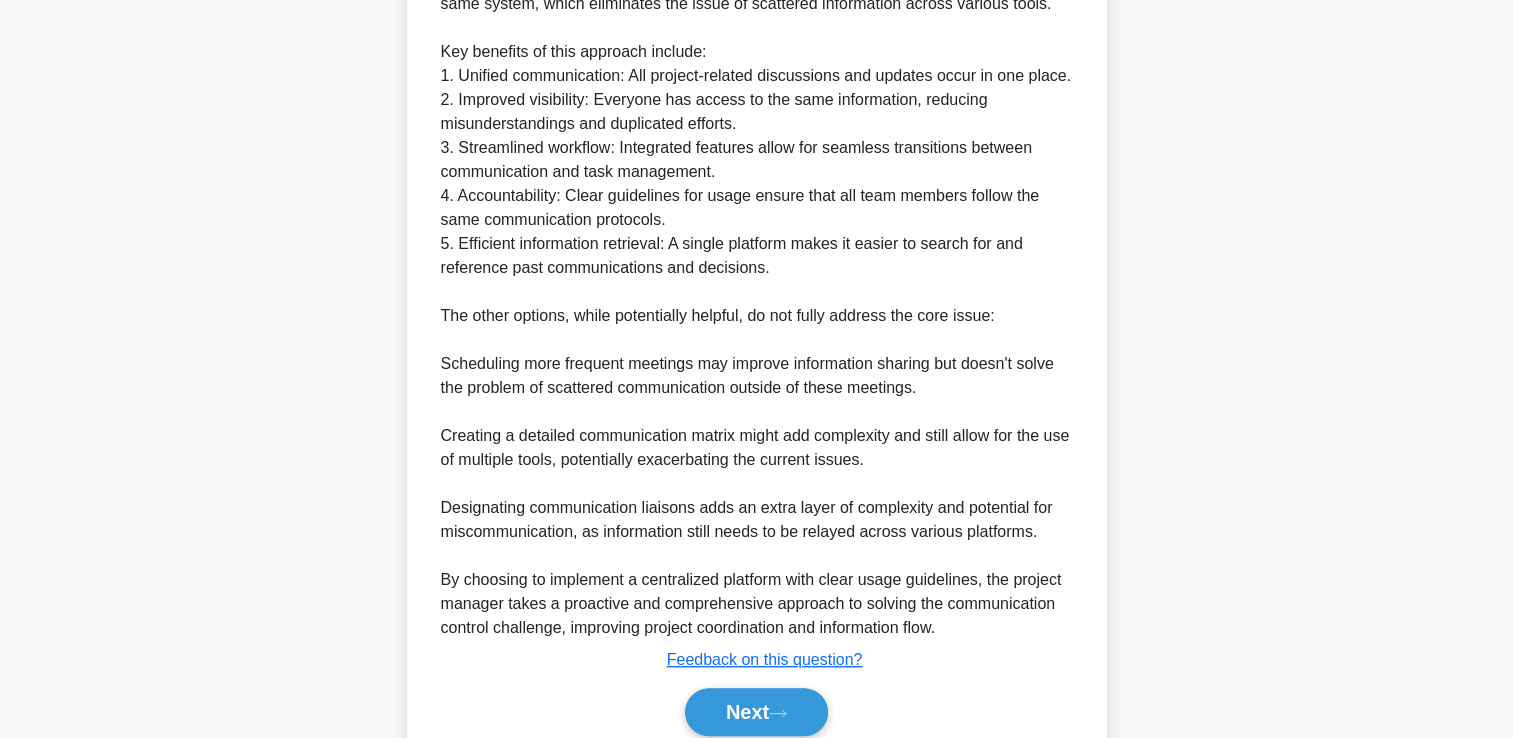 scroll, scrollTop: 1191, scrollLeft: 0, axis: vertical 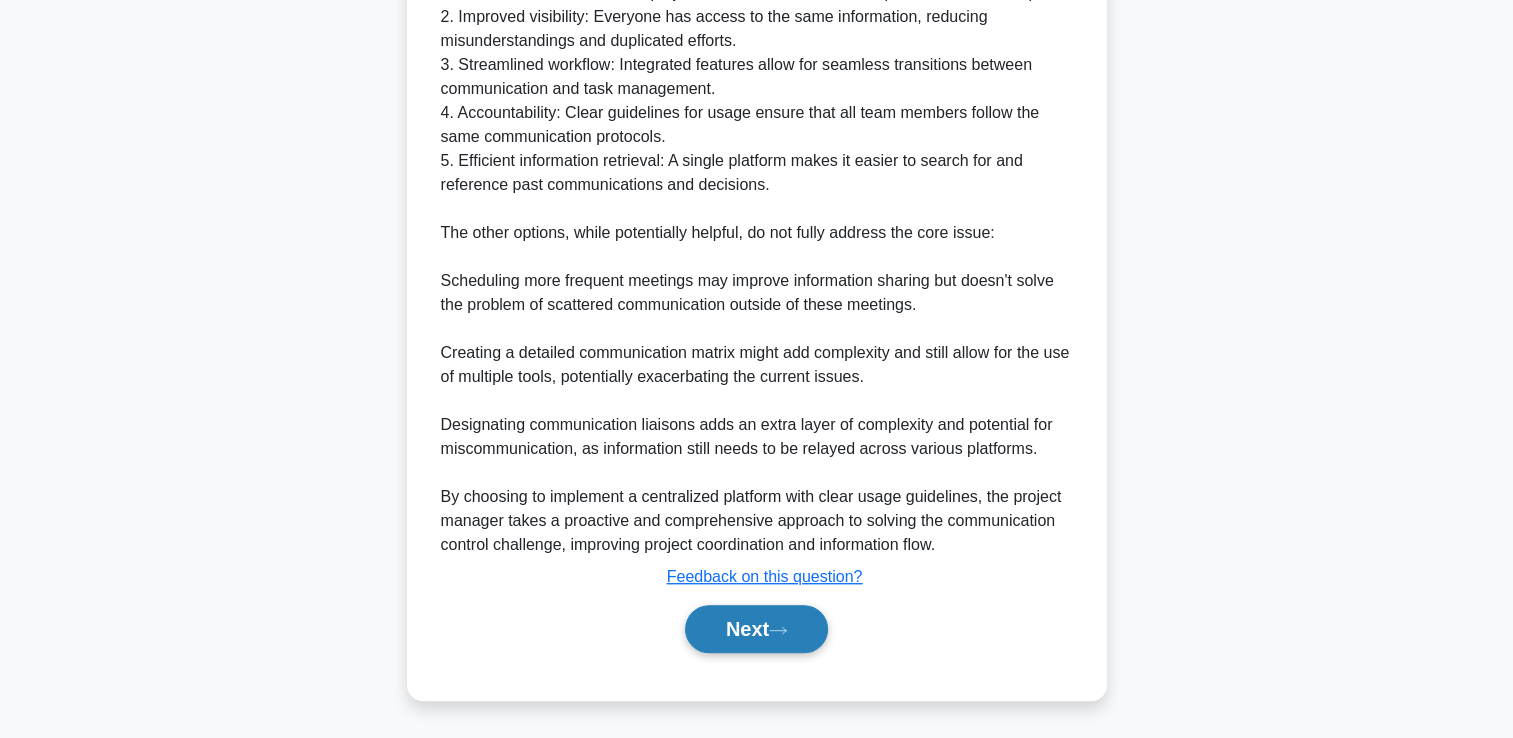 click on "Next" at bounding box center [756, 629] 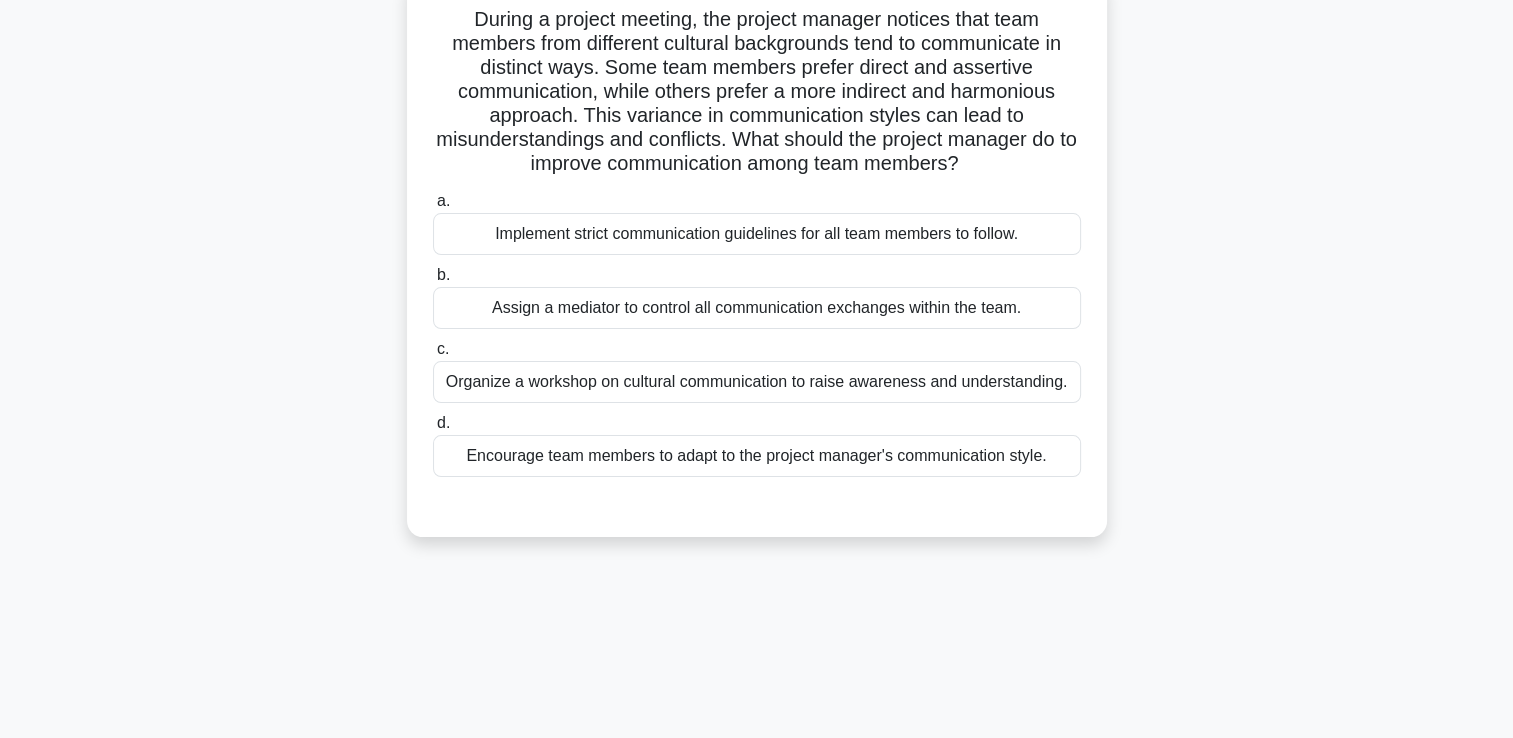scroll, scrollTop: 0, scrollLeft: 0, axis: both 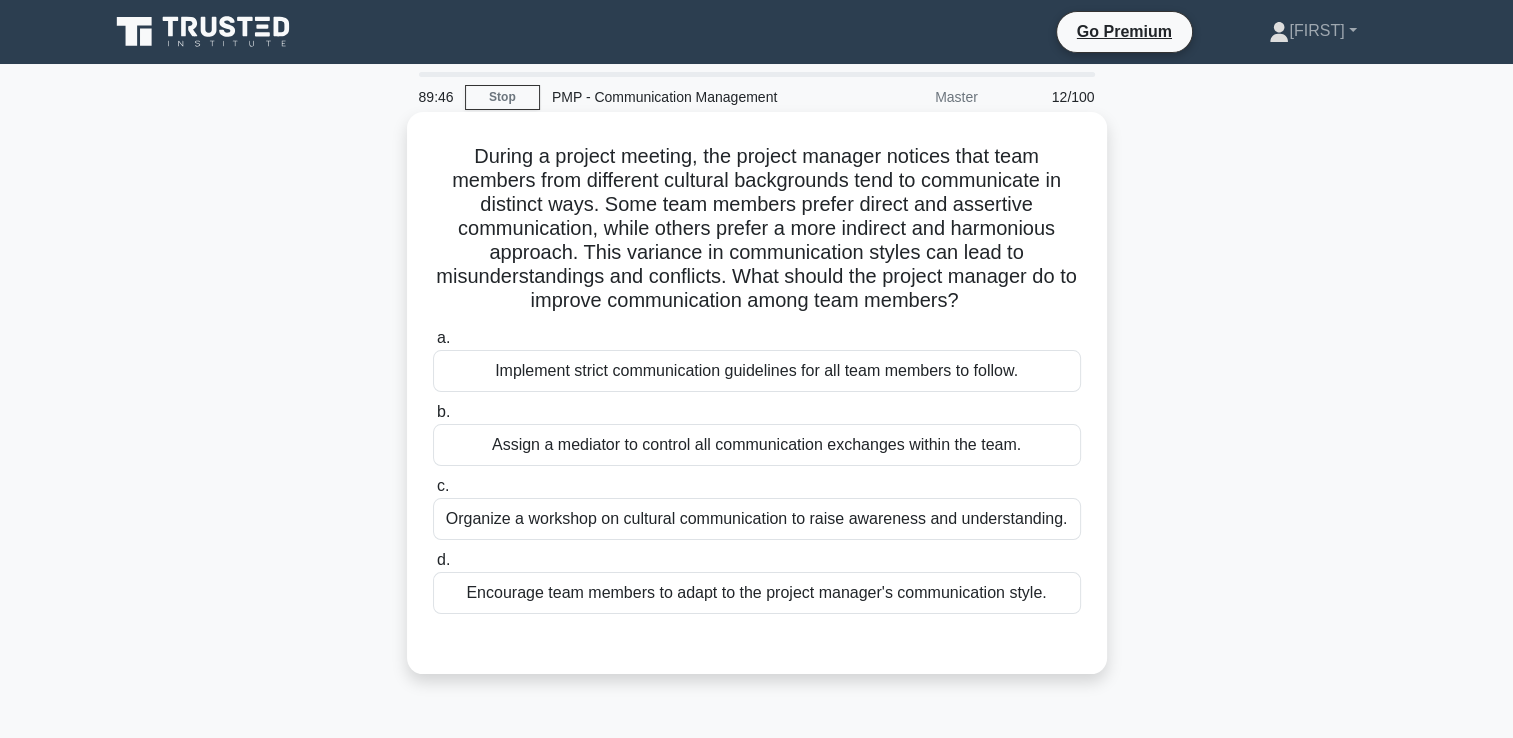 click on "Organize a workshop on cultural communication to raise awareness and understanding." at bounding box center [757, 519] 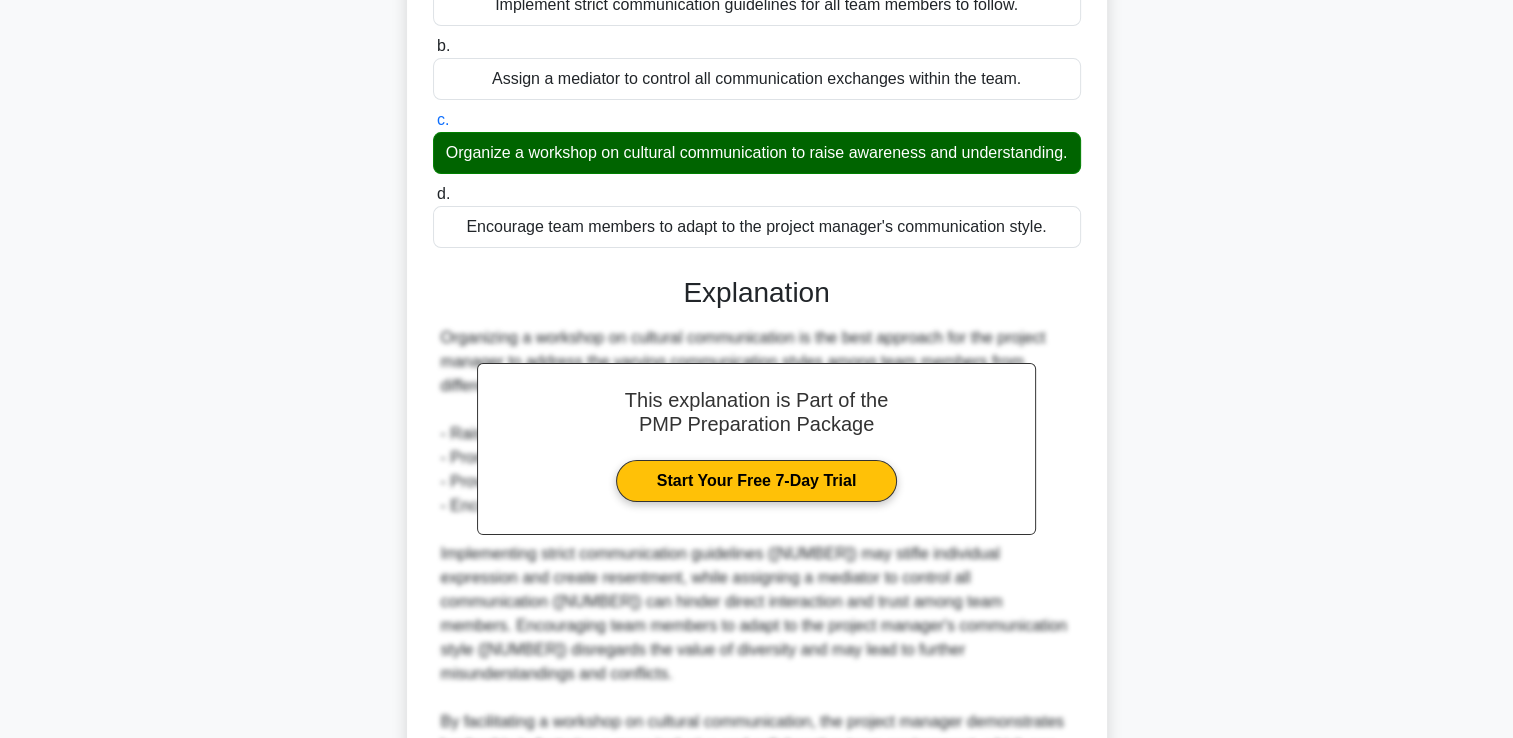 scroll, scrollTop: 589, scrollLeft: 0, axis: vertical 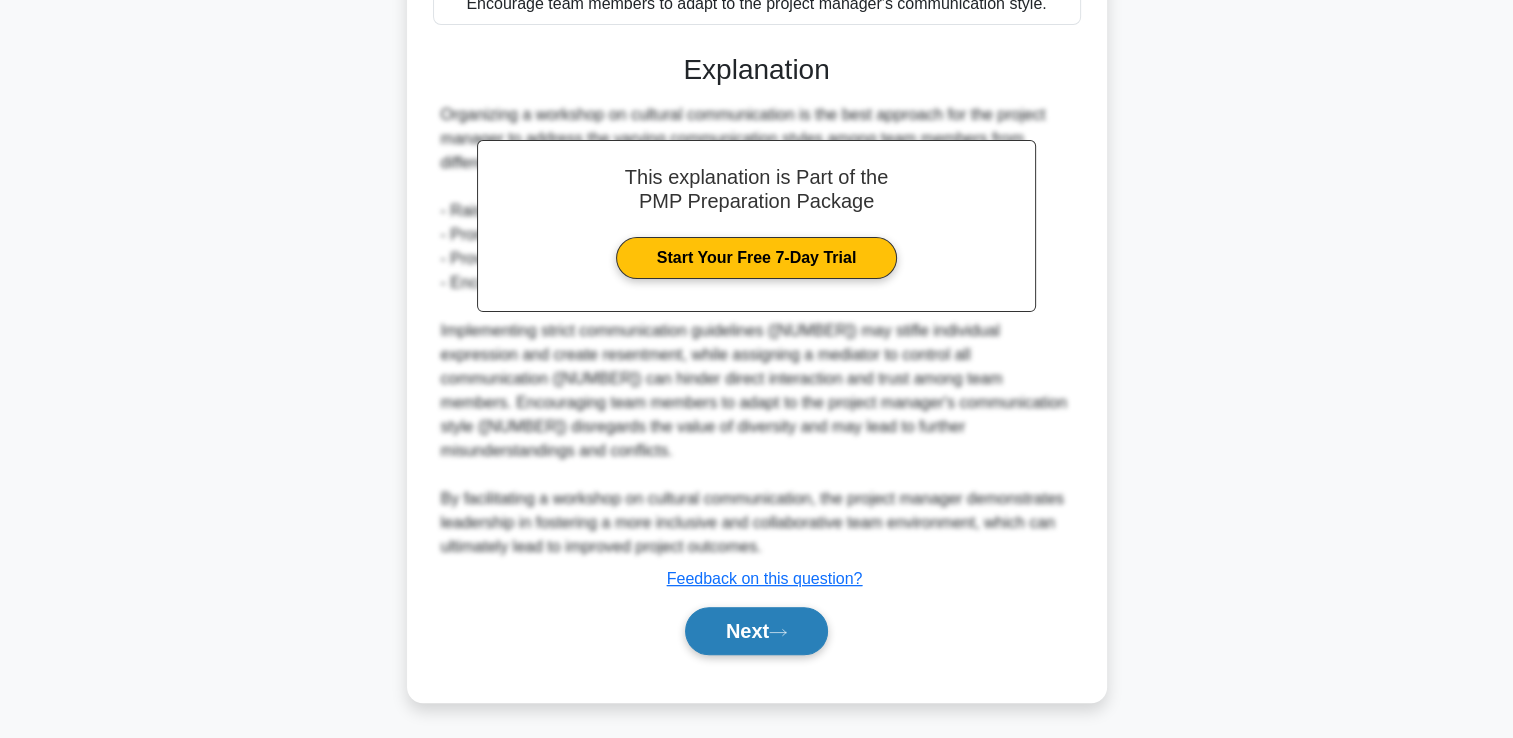 click on "Next" at bounding box center [756, 631] 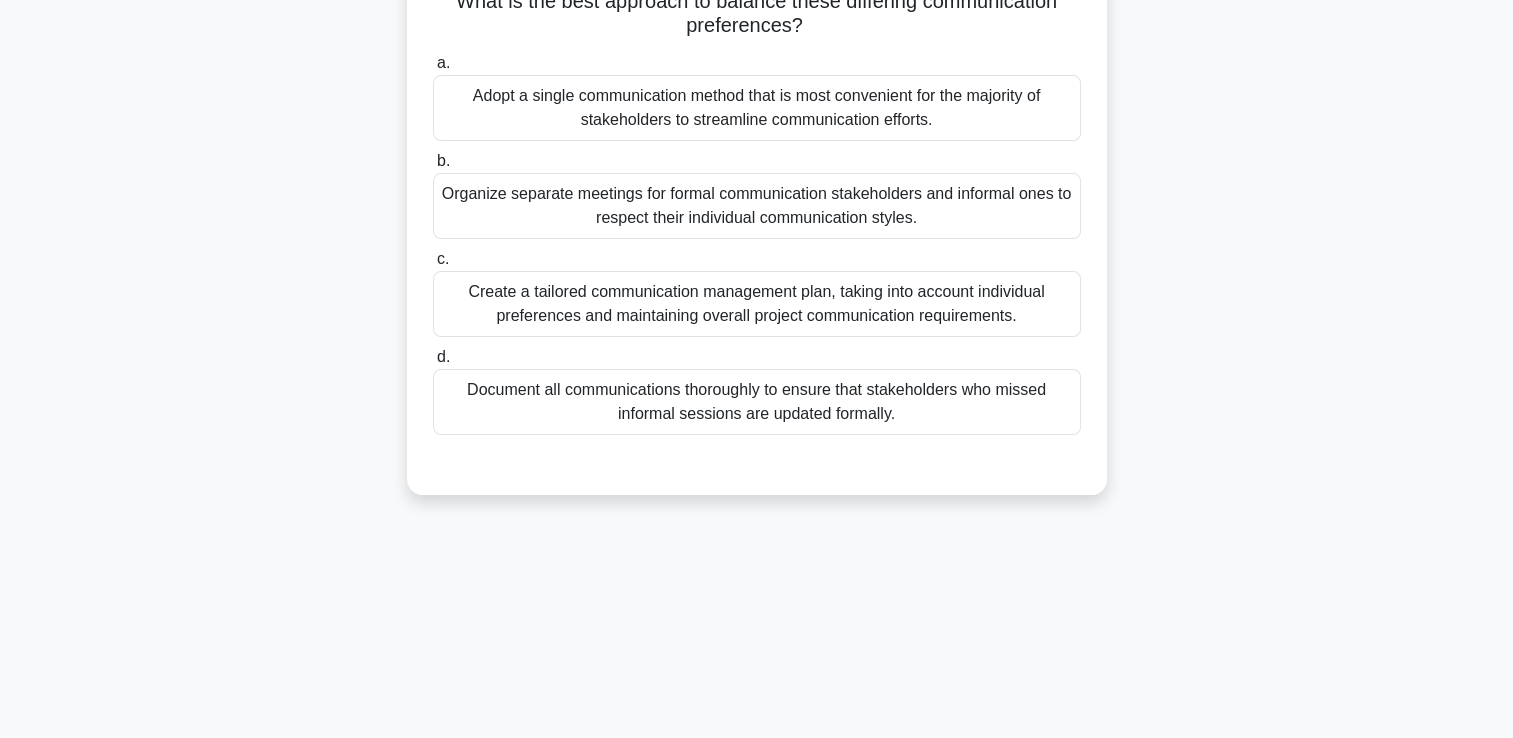 scroll, scrollTop: 42, scrollLeft: 0, axis: vertical 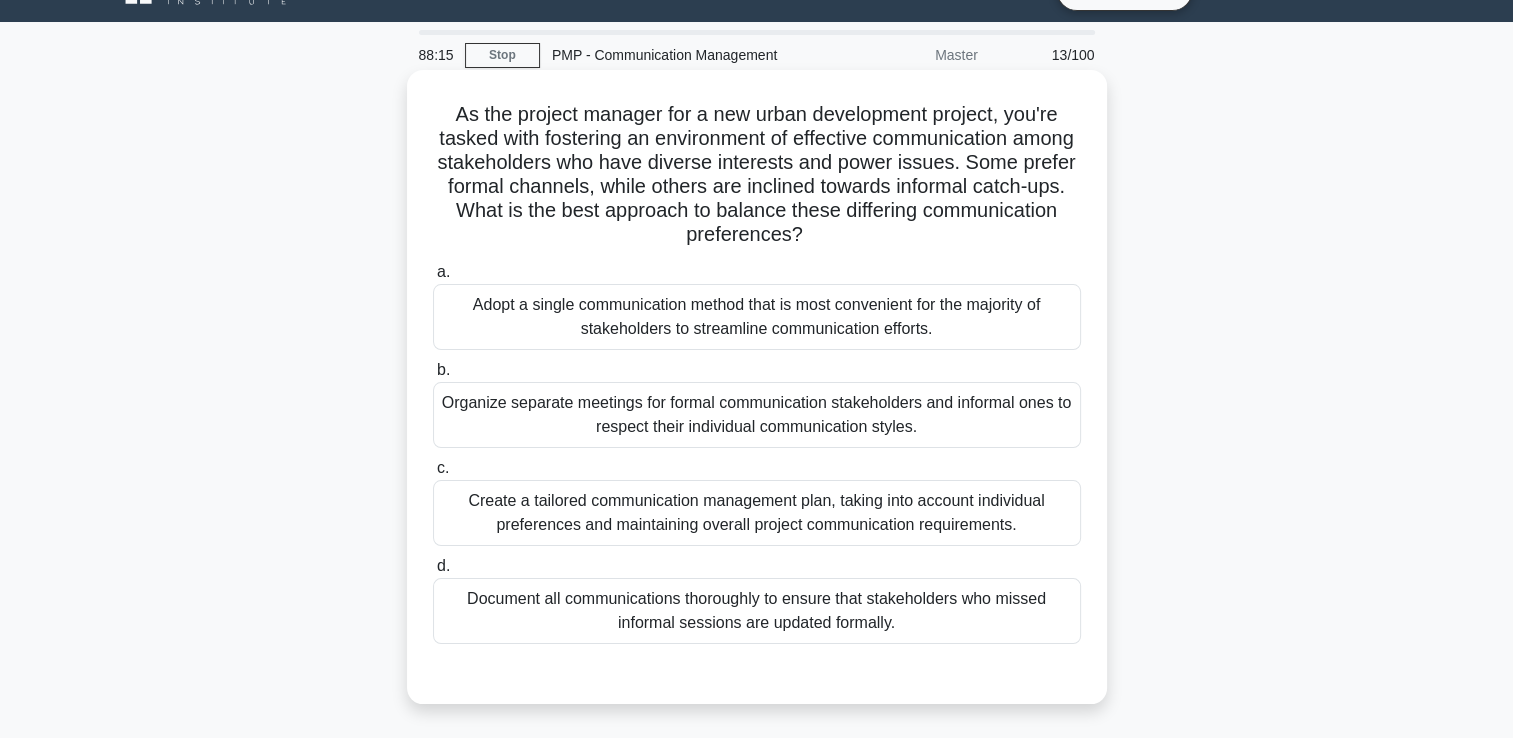 click on "Organize separate meetings for formal communication stakeholders and informal ones to respect their individual communication styles." at bounding box center [757, 415] 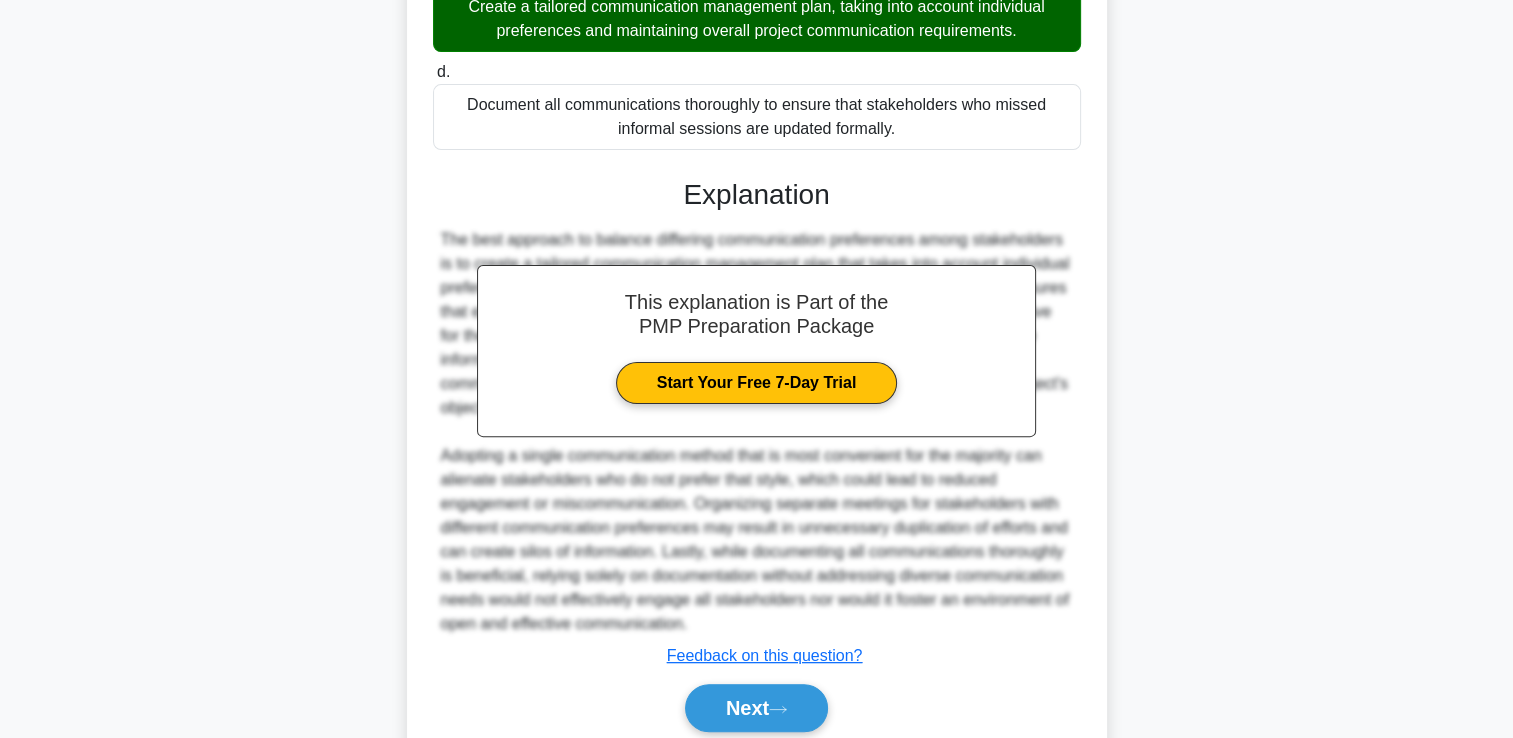 scroll, scrollTop: 615, scrollLeft: 0, axis: vertical 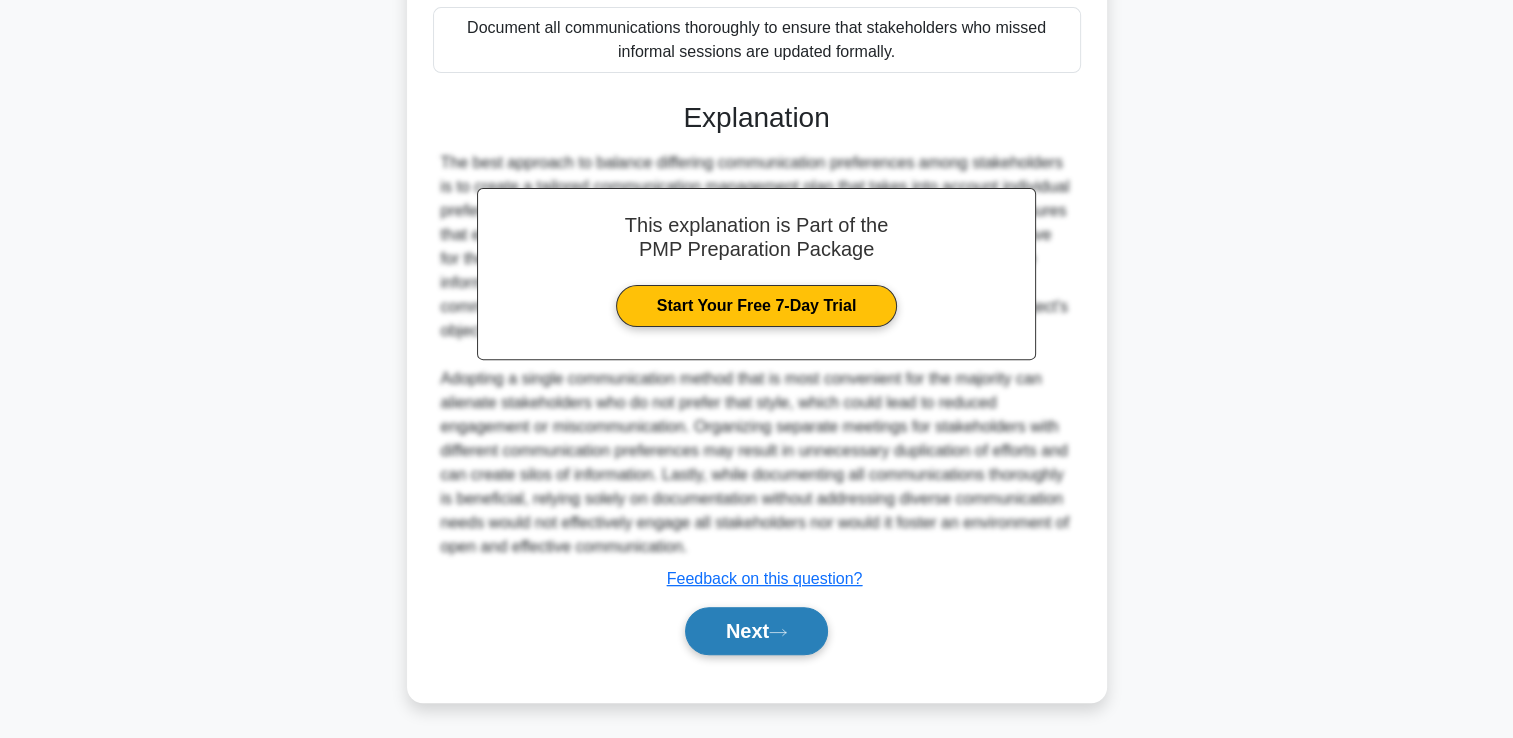 click on "Next" at bounding box center [756, 631] 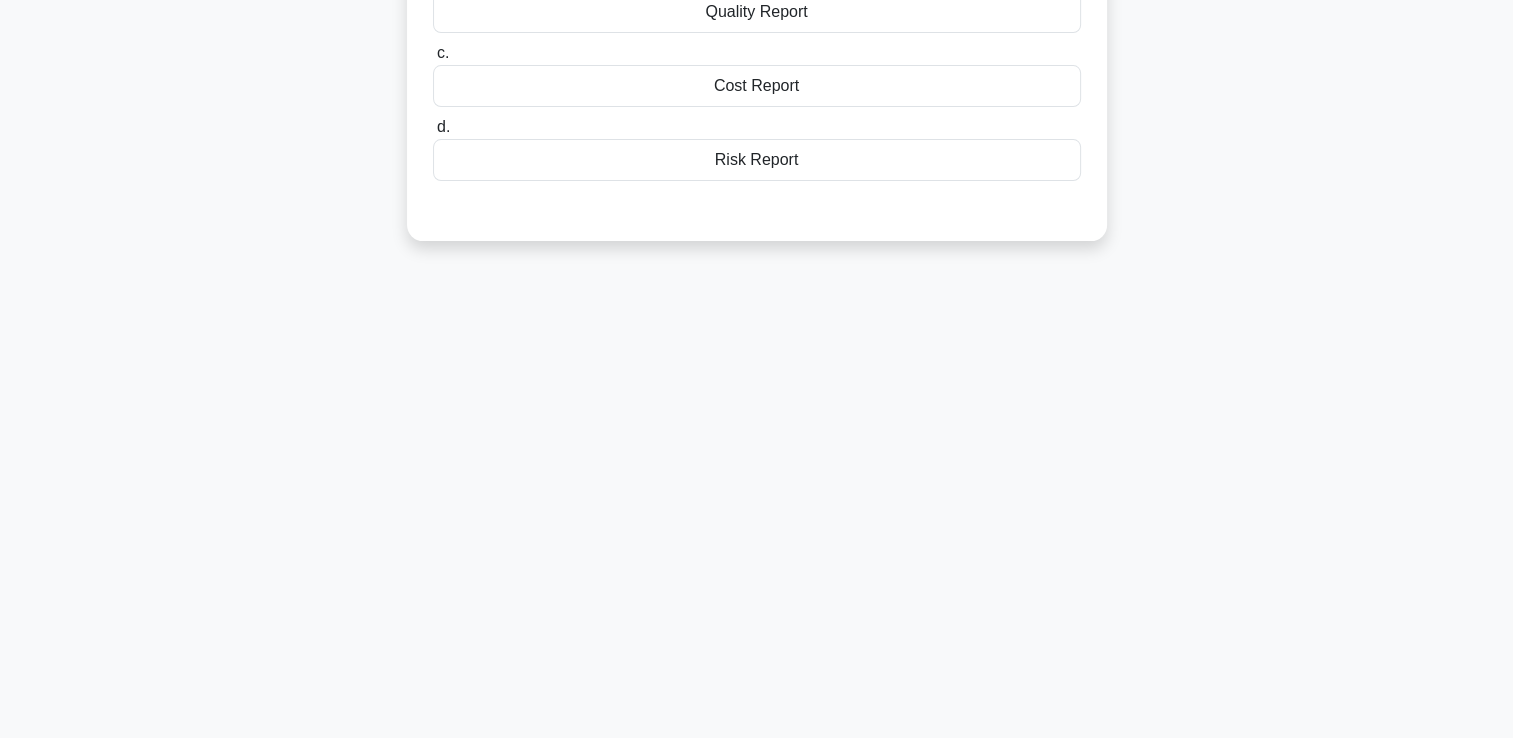scroll, scrollTop: 0, scrollLeft: 0, axis: both 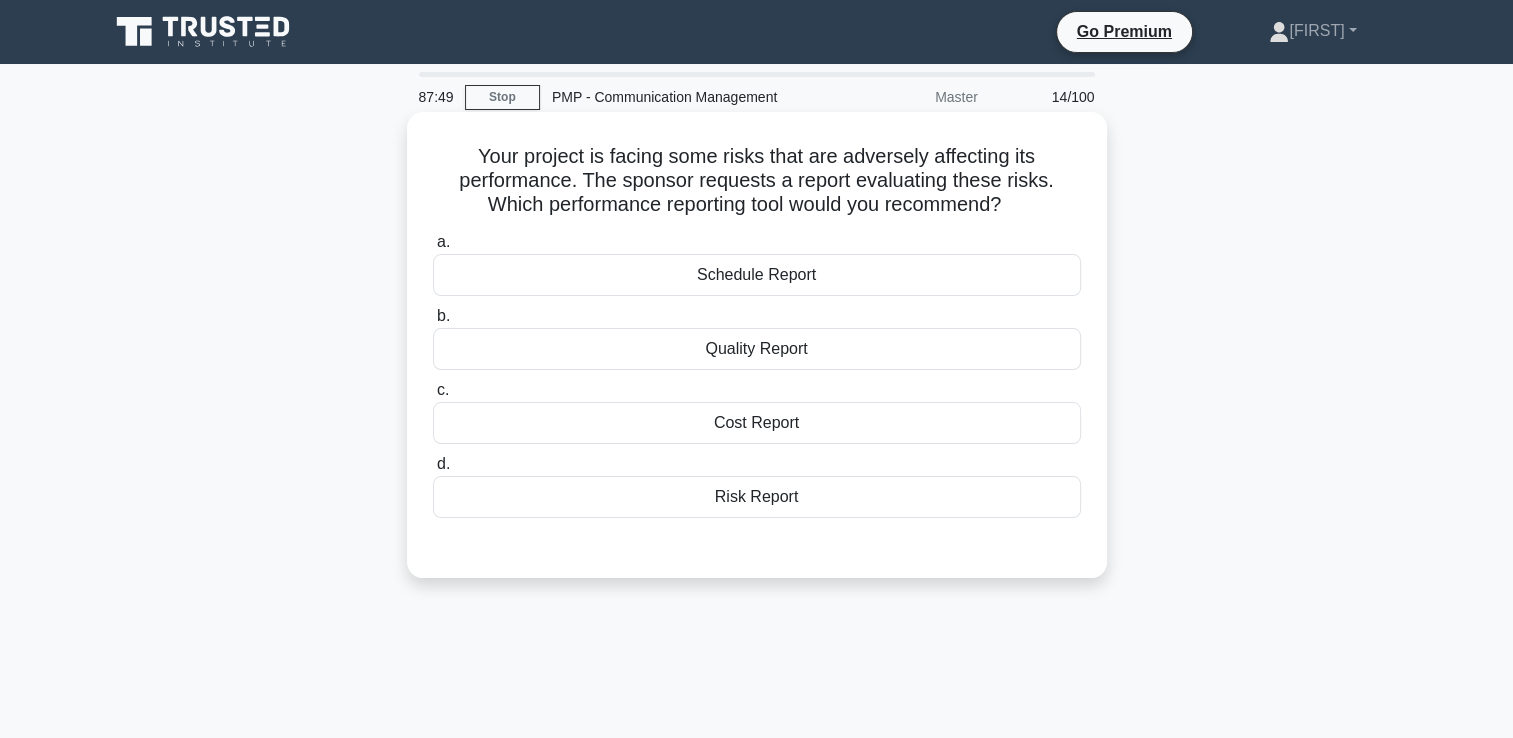 click on "Risk Report" at bounding box center [757, 497] 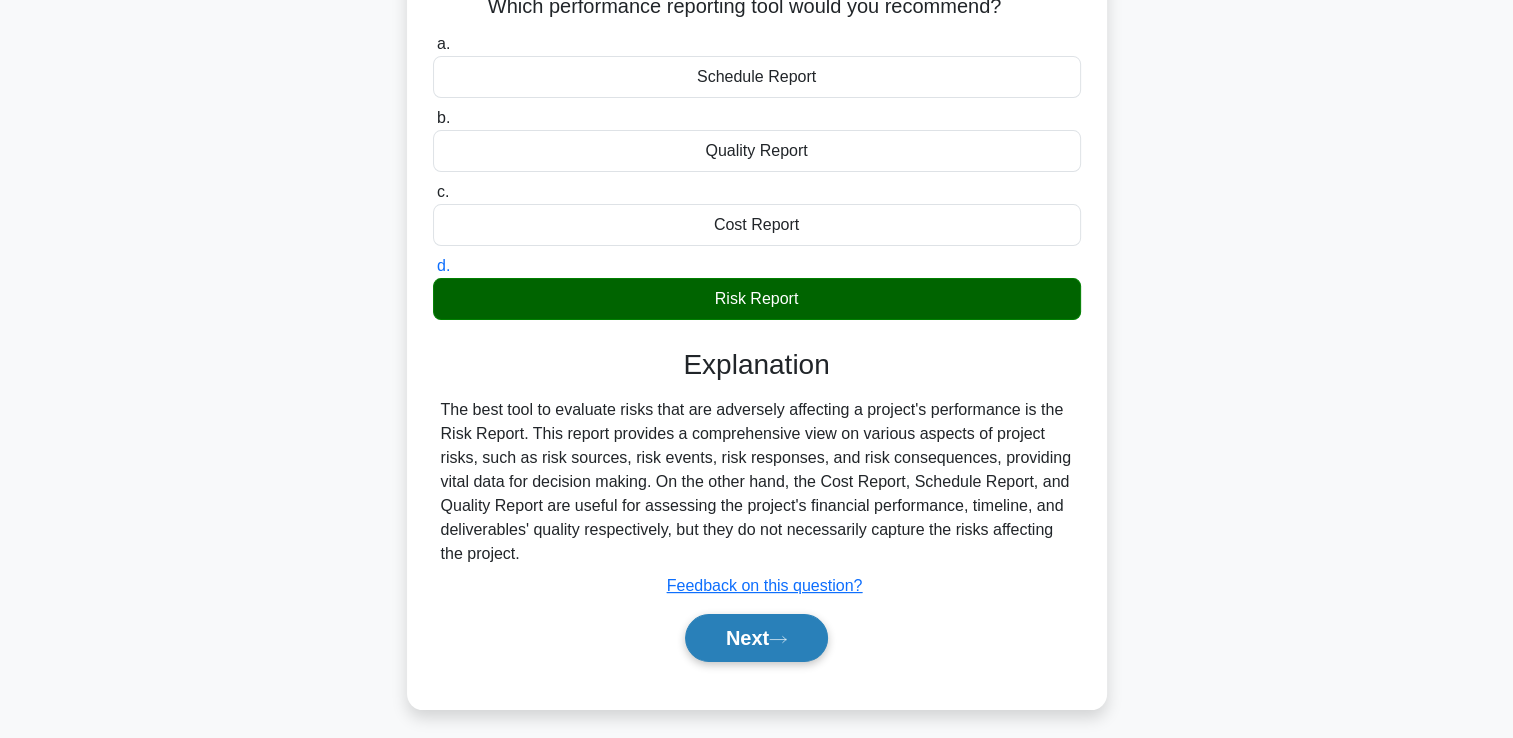 scroll, scrollTop: 342, scrollLeft: 0, axis: vertical 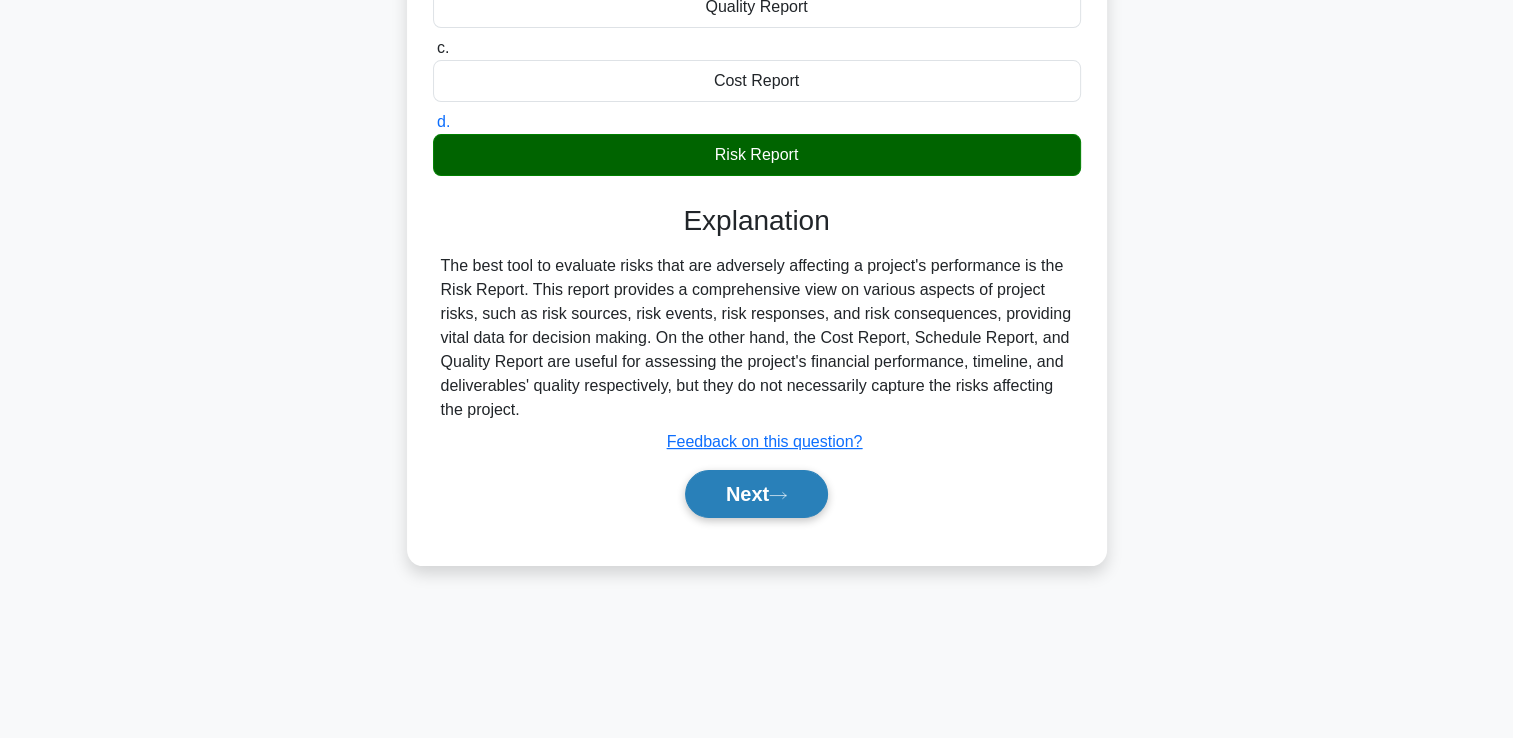 click on "Next" at bounding box center (756, 494) 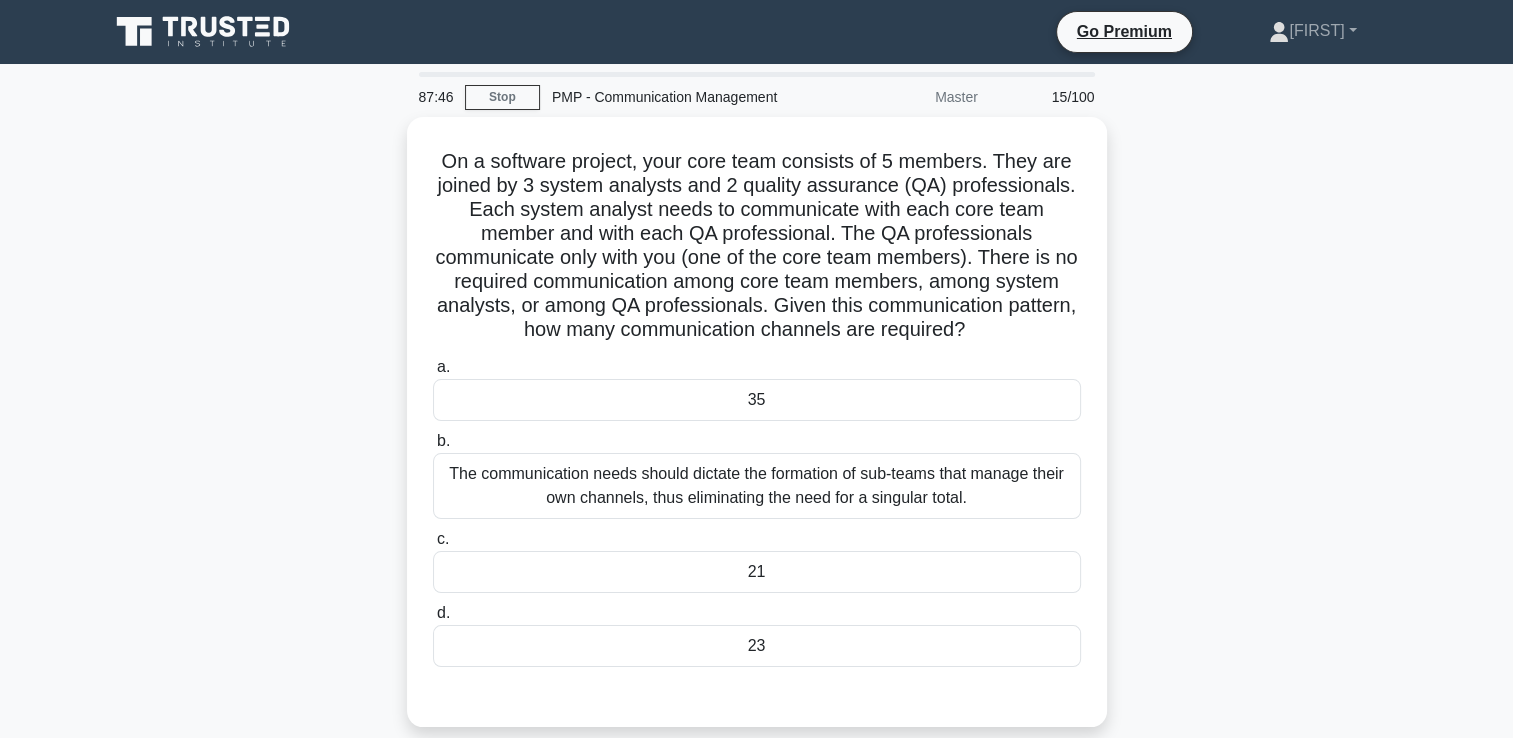 scroll, scrollTop: 0, scrollLeft: 0, axis: both 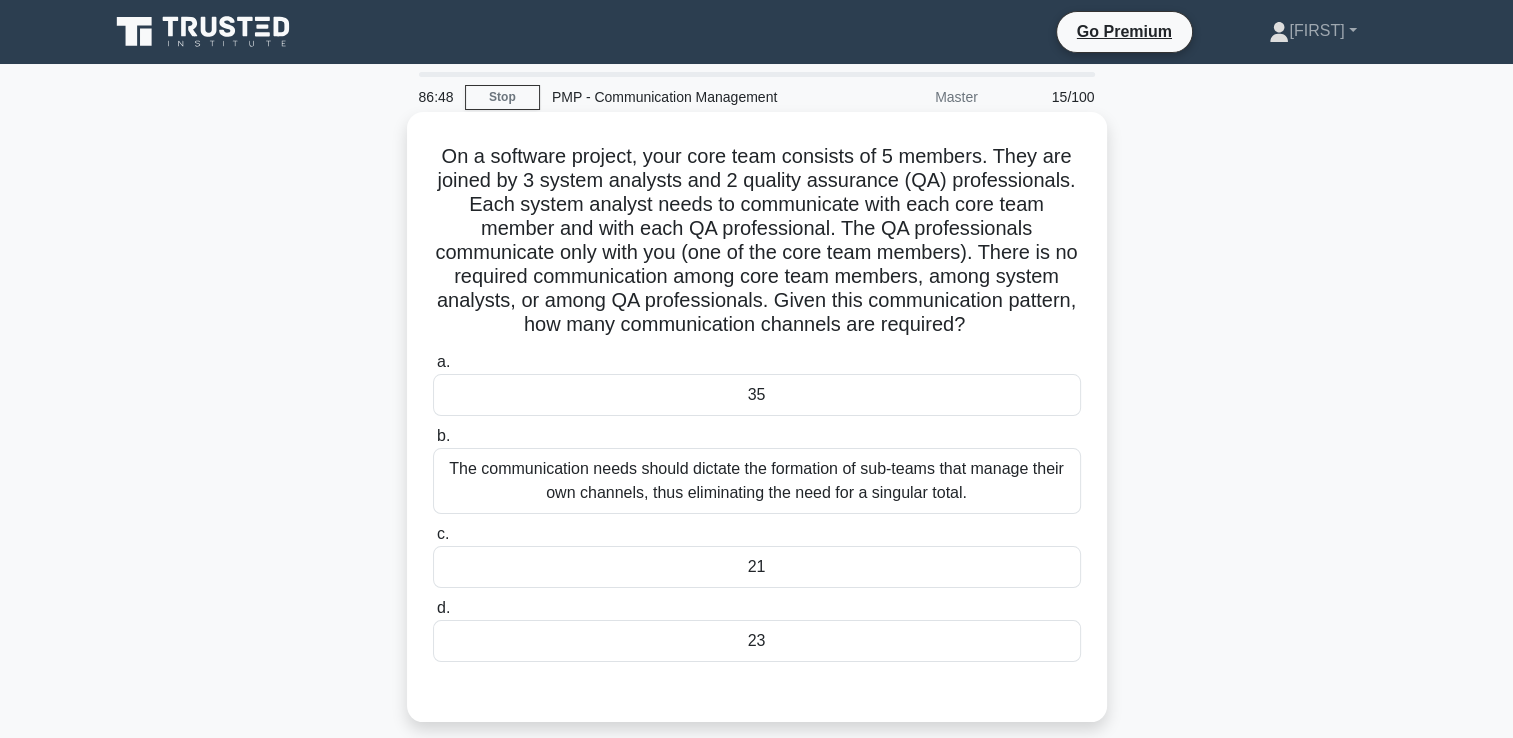 click on "21" at bounding box center [757, 567] 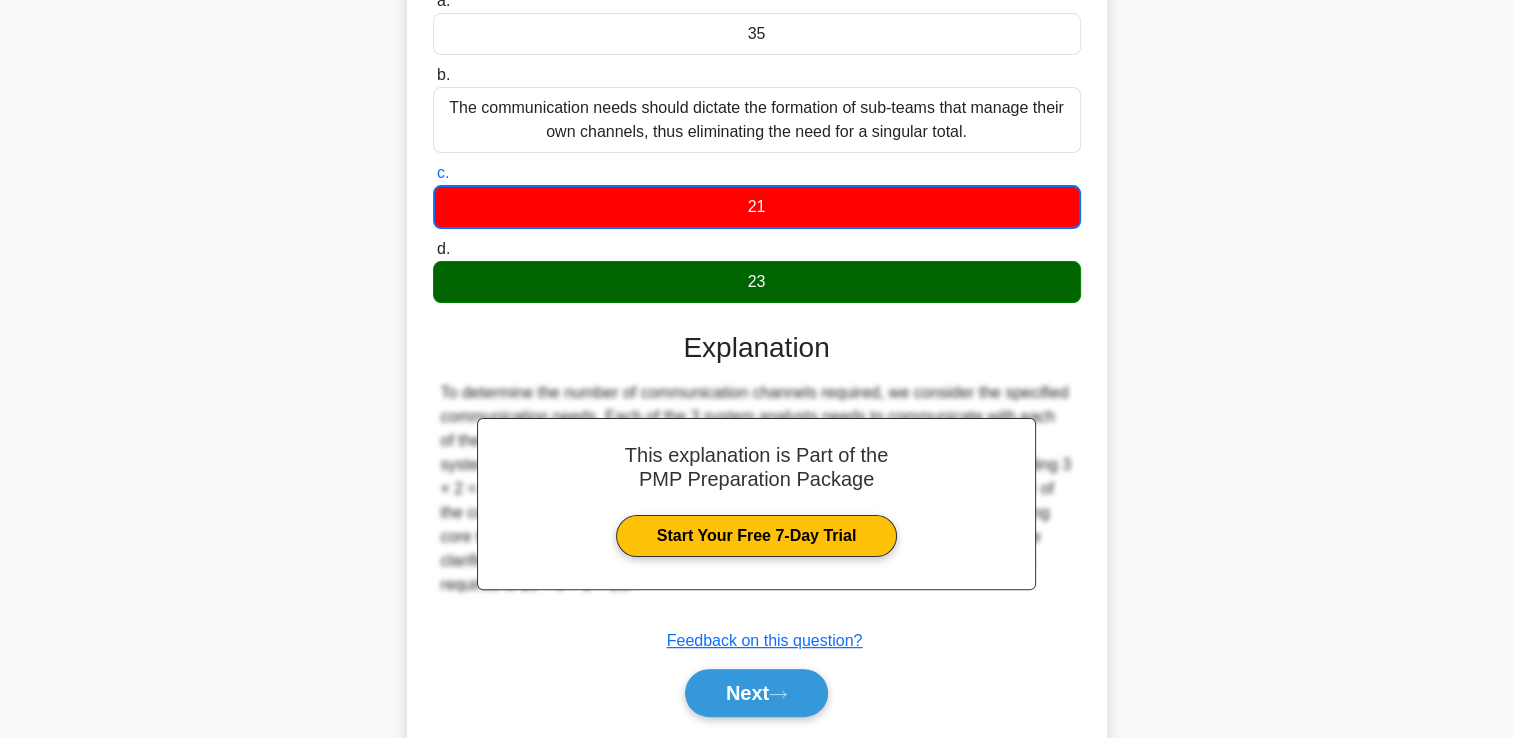 scroll, scrollTop: 423, scrollLeft: 0, axis: vertical 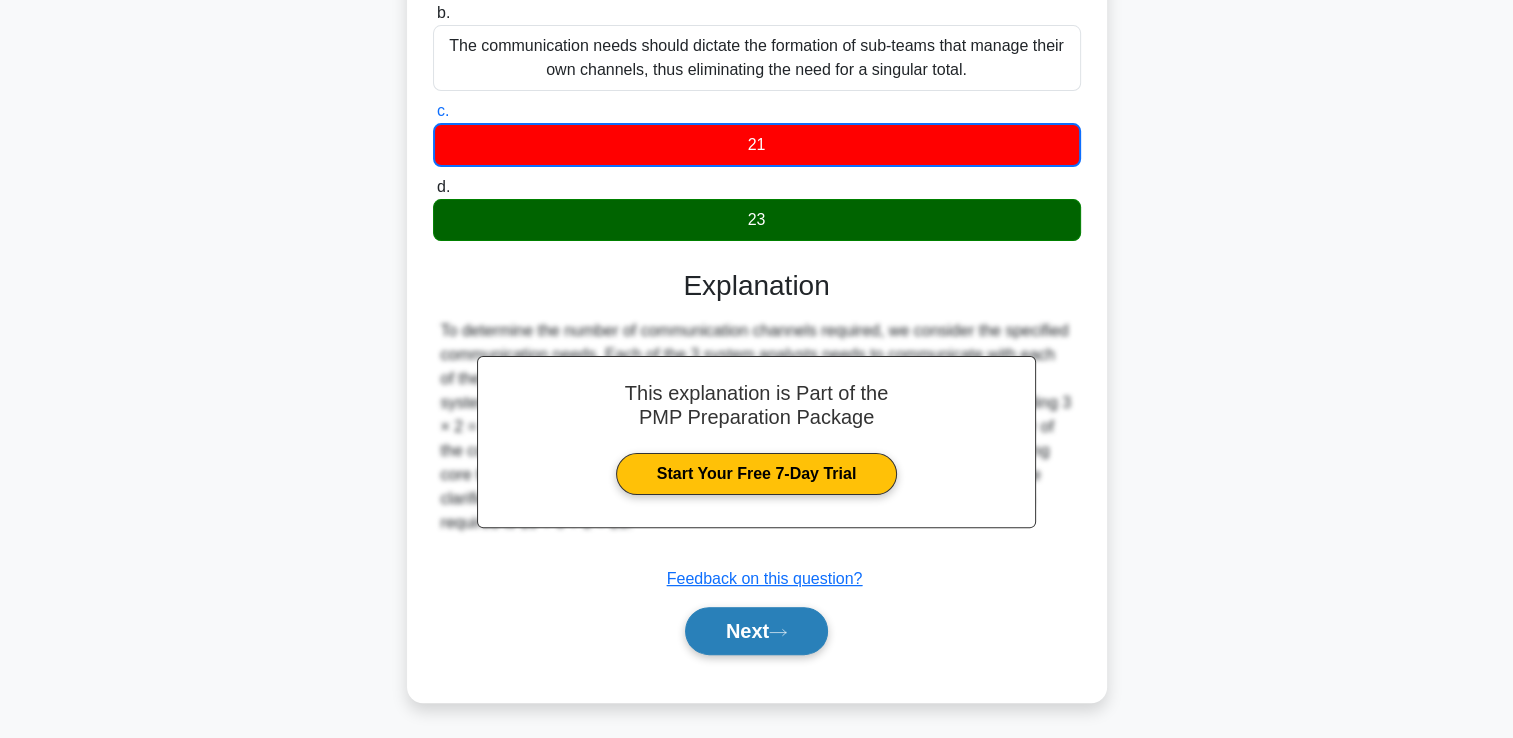 click on "Next" at bounding box center [756, 631] 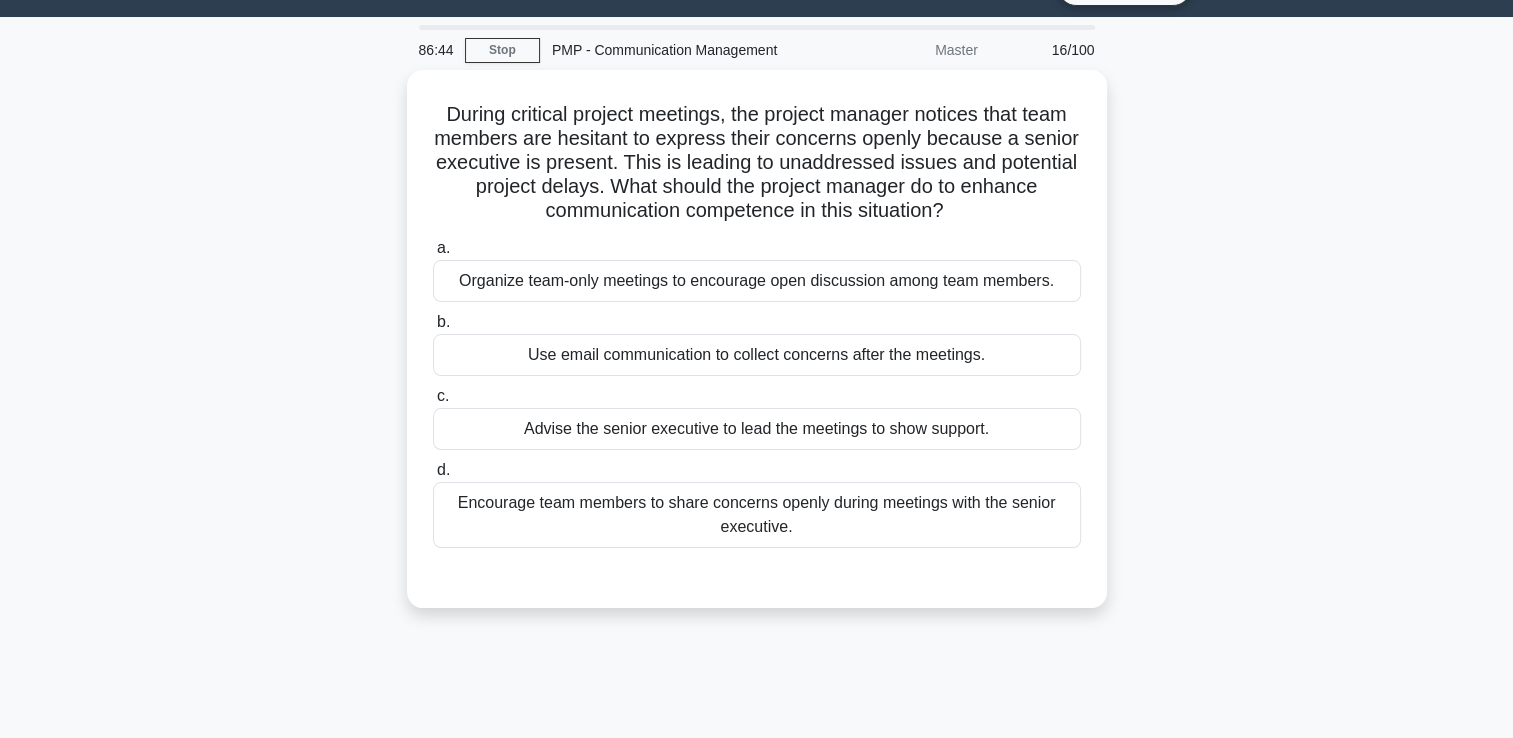 scroll, scrollTop: 42, scrollLeft: 0, axis: vertical 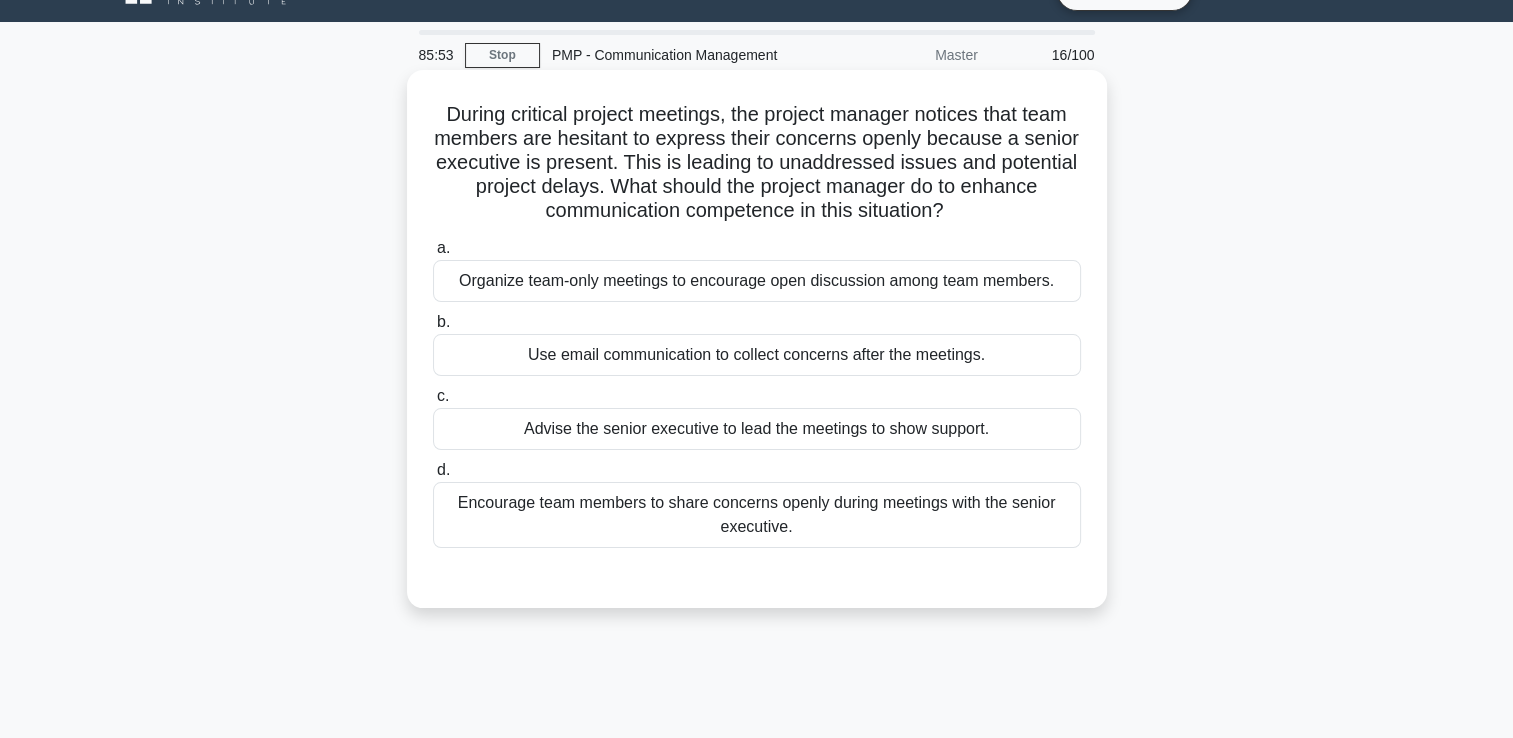 click on "Organize team-only meetings to encourage open discussion among team members." at bounding box center [757, 281] 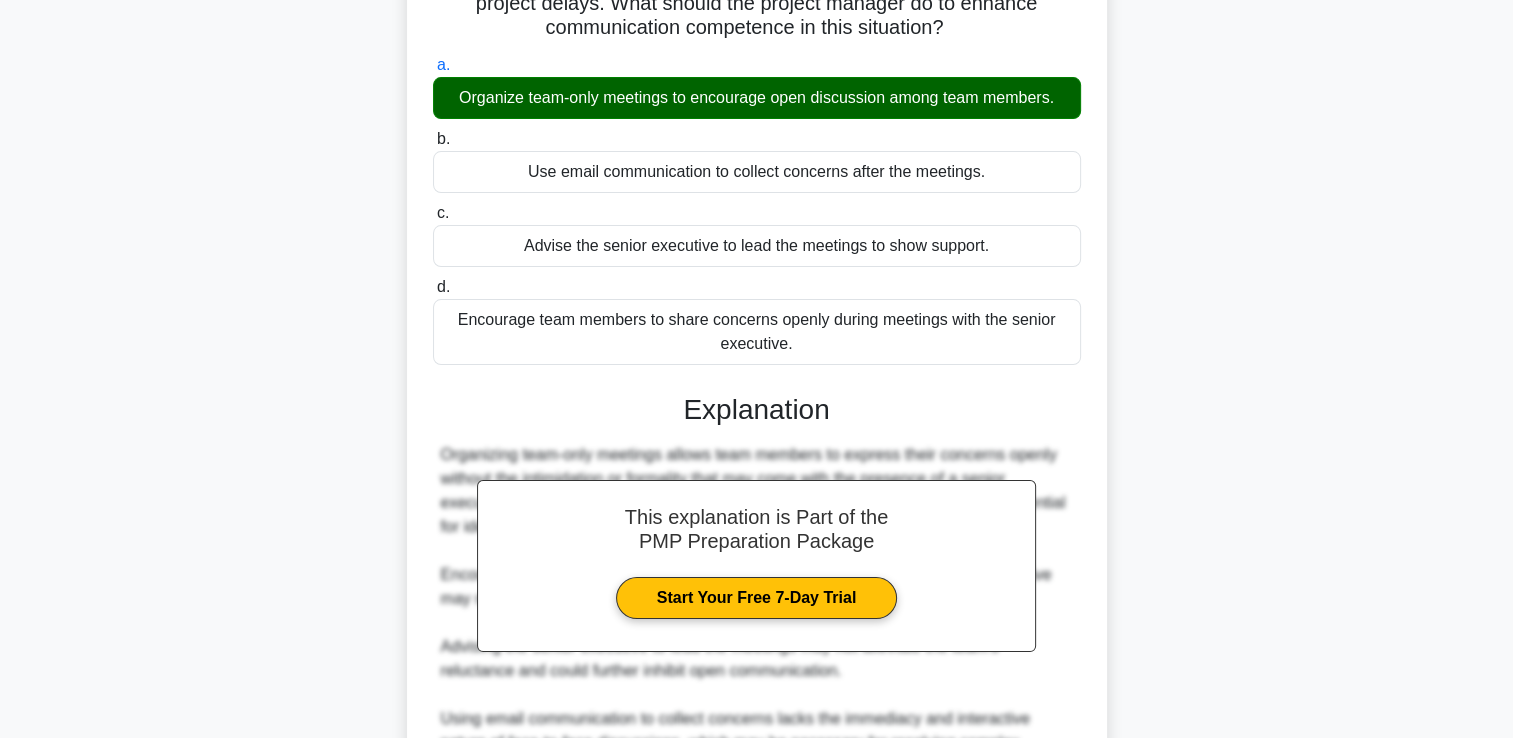 scroll, scrollTop: 342, scrollLeft: 0, axis: vertical 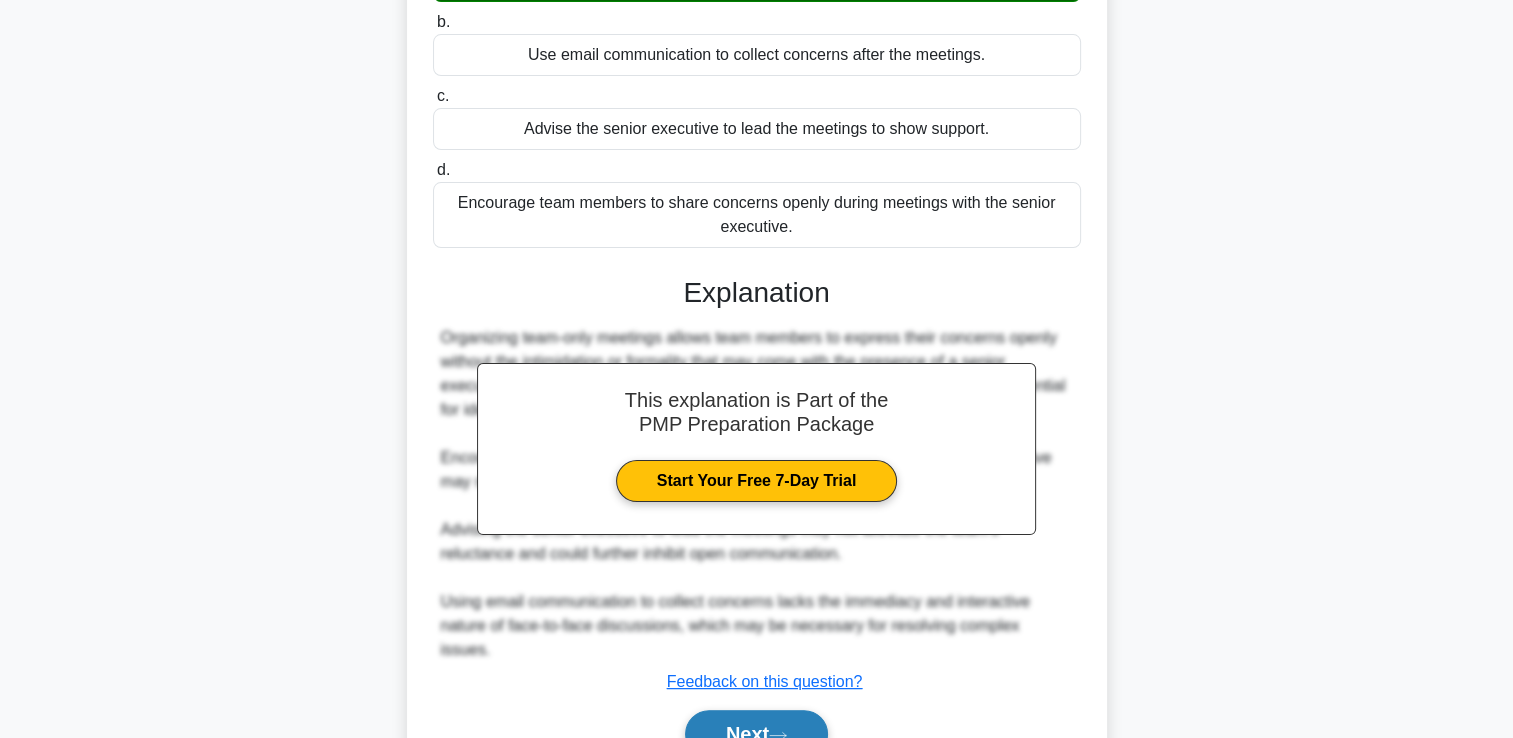 click on "Next" at bounding box center [756, 734] 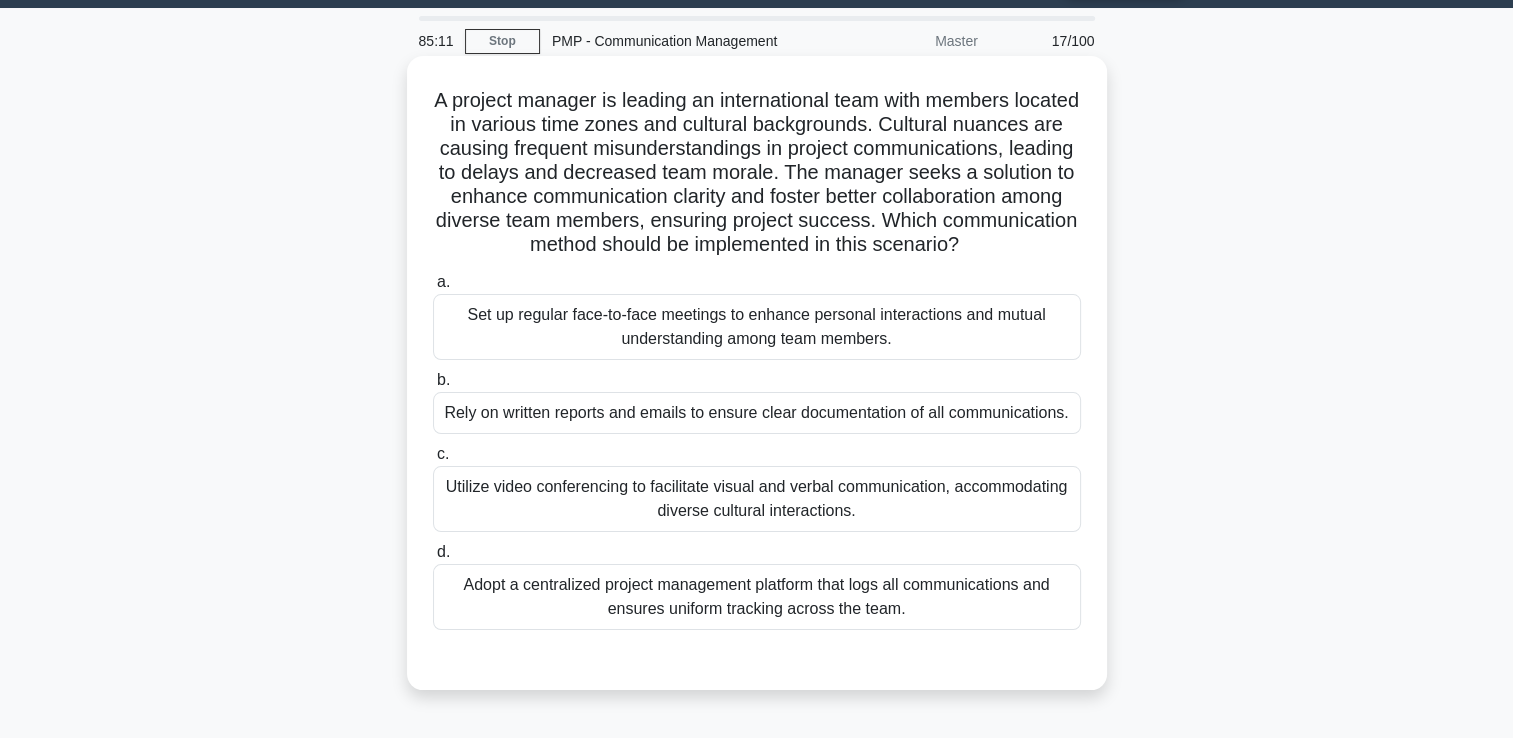 scroll, scrollTop: 100, scrollLeft: 0, axis: vertical 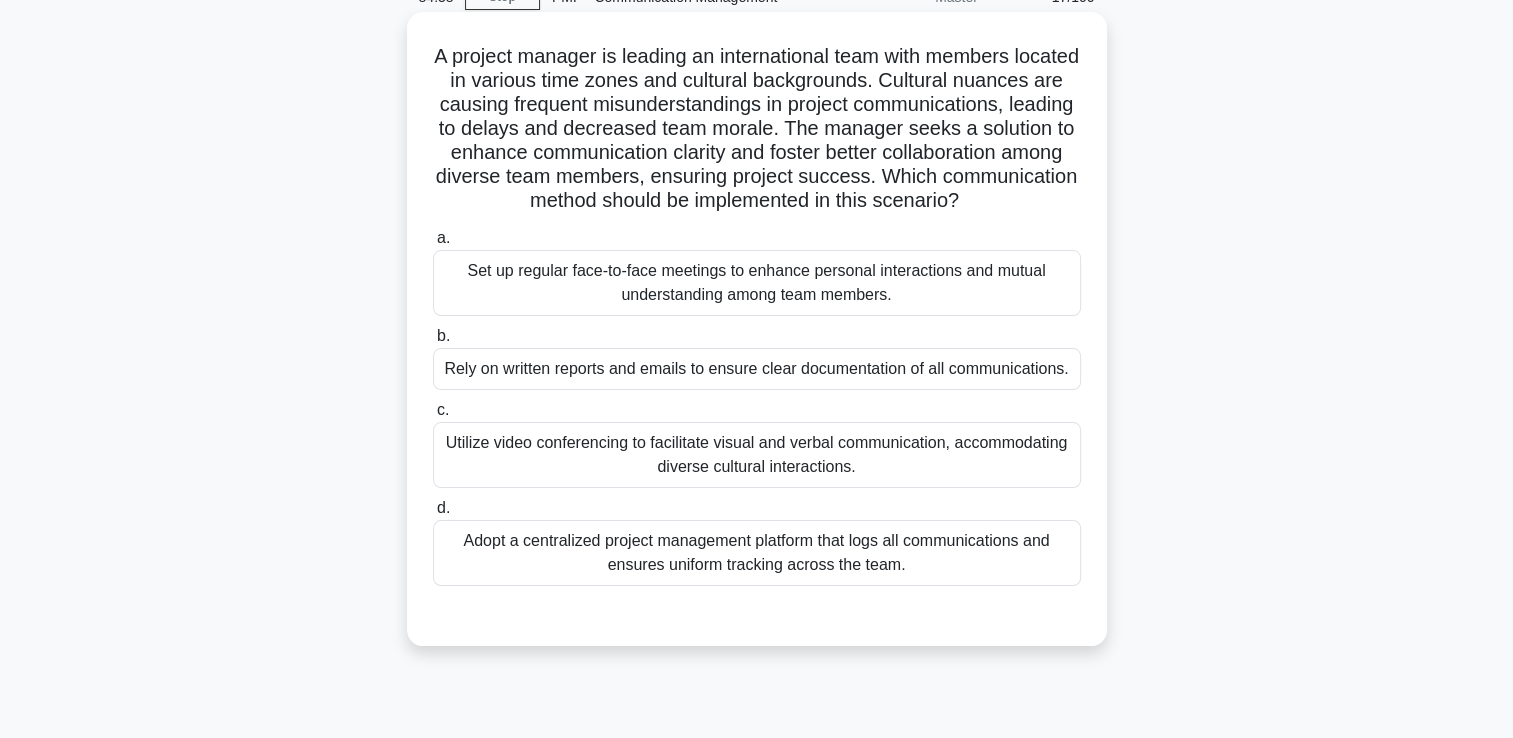 click on "Adopt a centralized project management platform that logs all communications and ensures uniform tracking across the team." at bounding box center [757, 553] 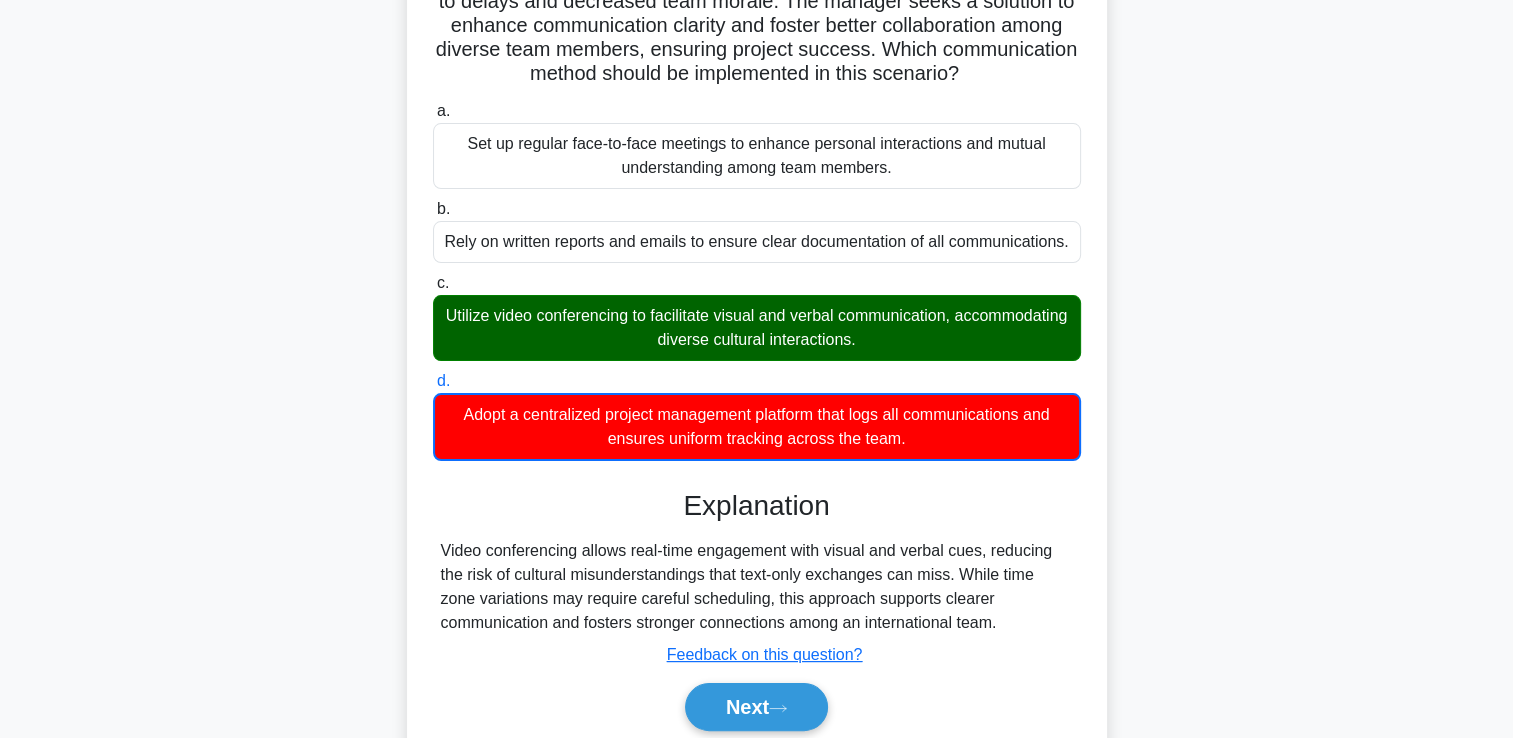 scroll, scrollTop: 342, scrollLeft: 0, axis: vertical 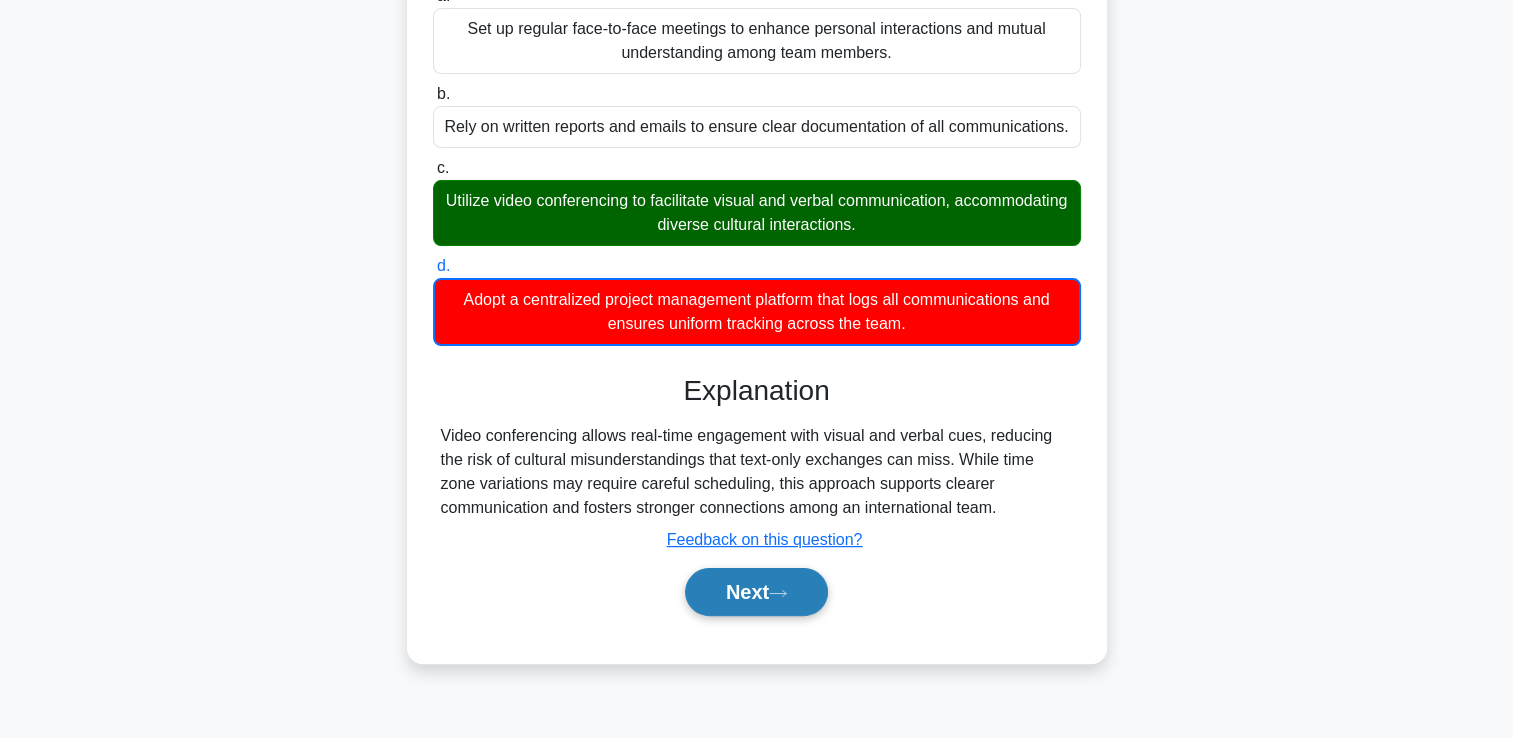 click on "Next" at bounding box center [756, 592] 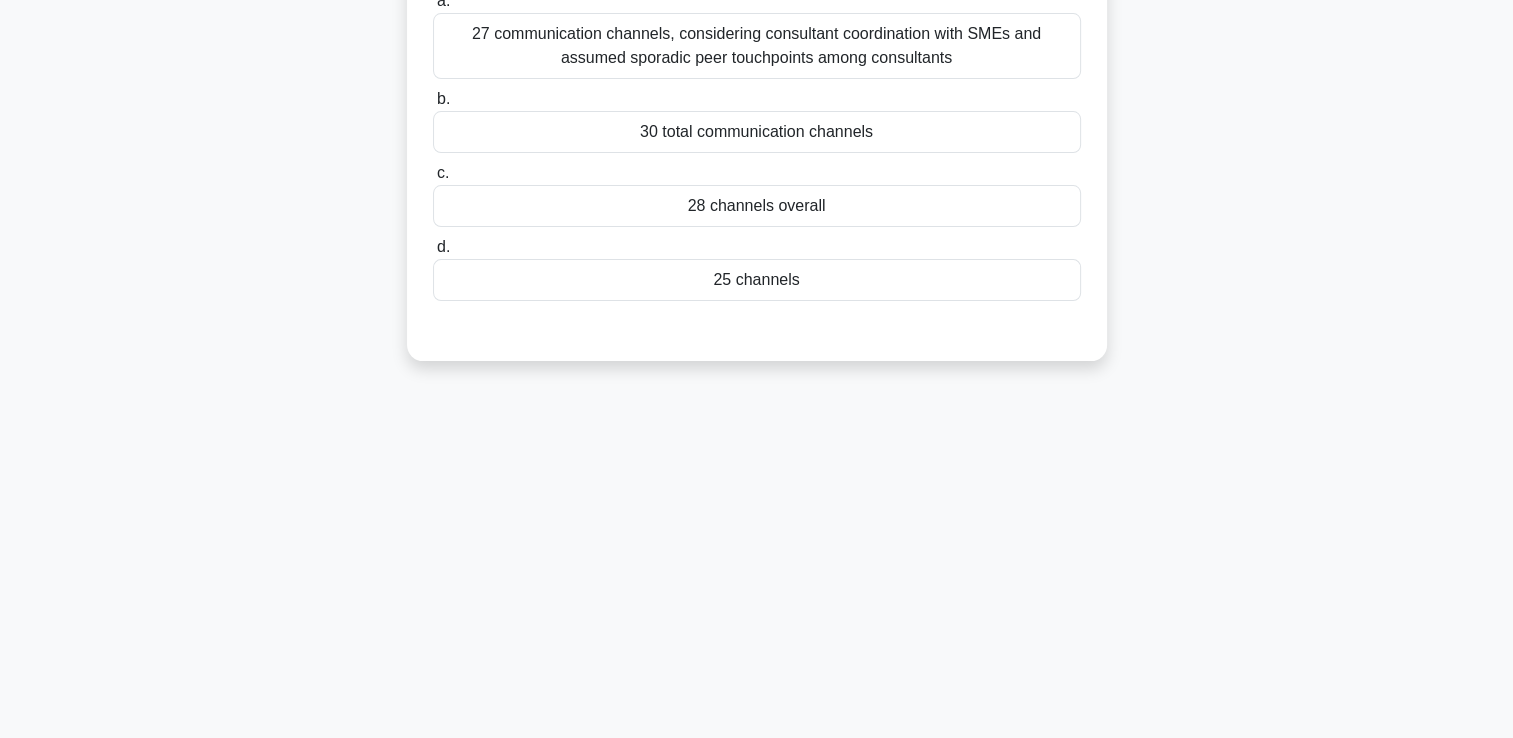 scroll, scrollTop: 0, scrollLeft: 0, axis: both 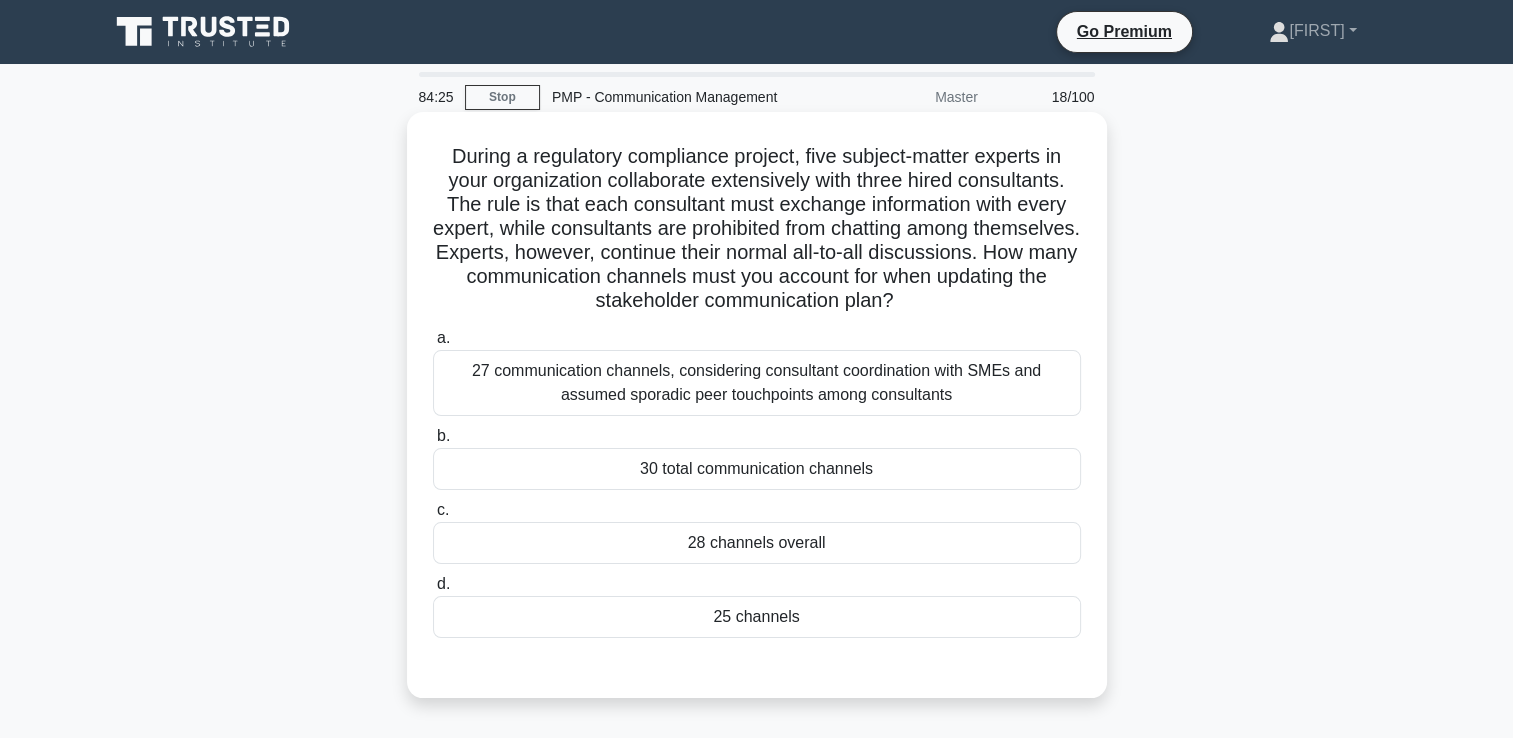 click on "27 communication channels, considering consultant coordination with SMEs and assumed sporadic peer touchpoints among consultants" at bounding box center (757, 383) 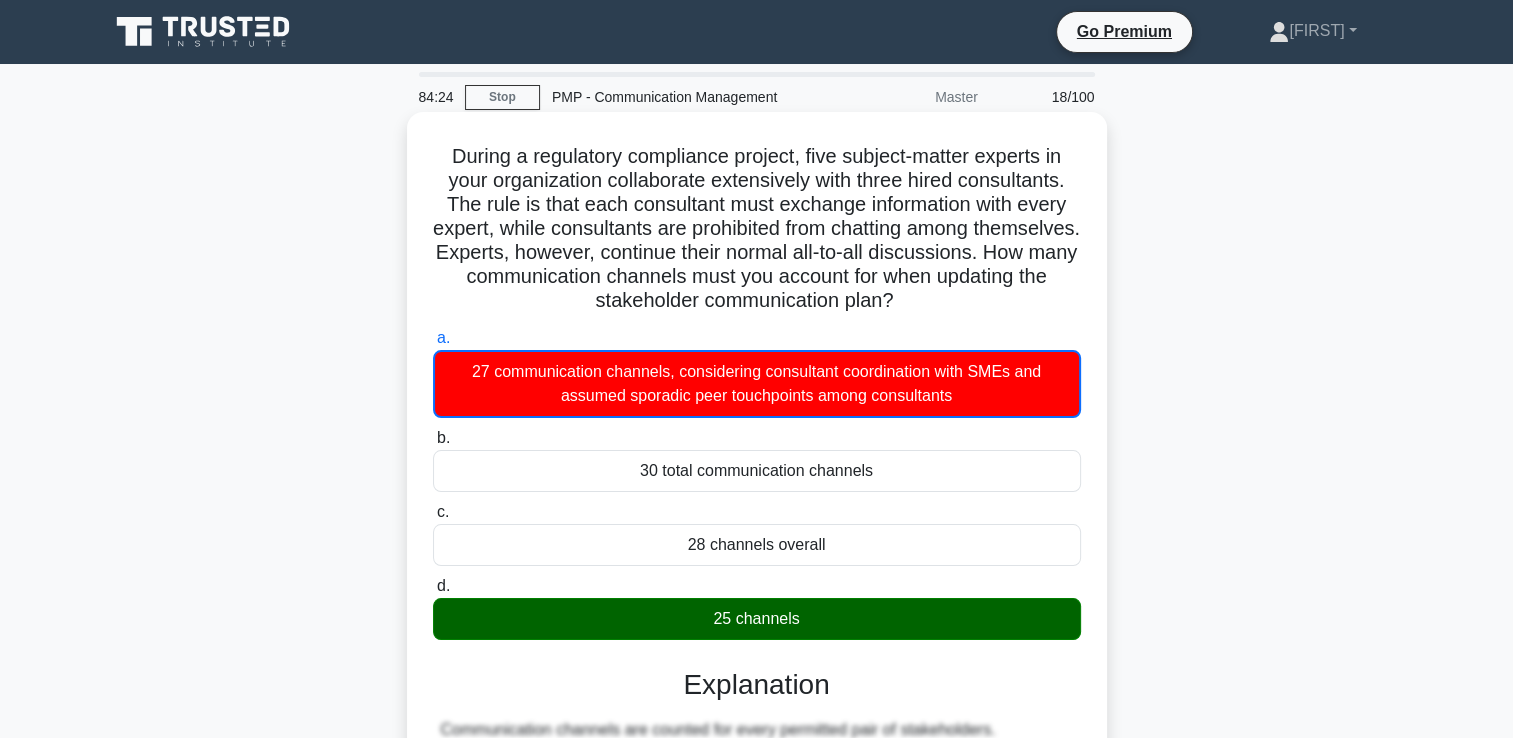 click on "27 communication channels, considering consultant coordination with SMEs and assumed sporadic peer touchpoints among consultants" at bounding box center [757, 384] 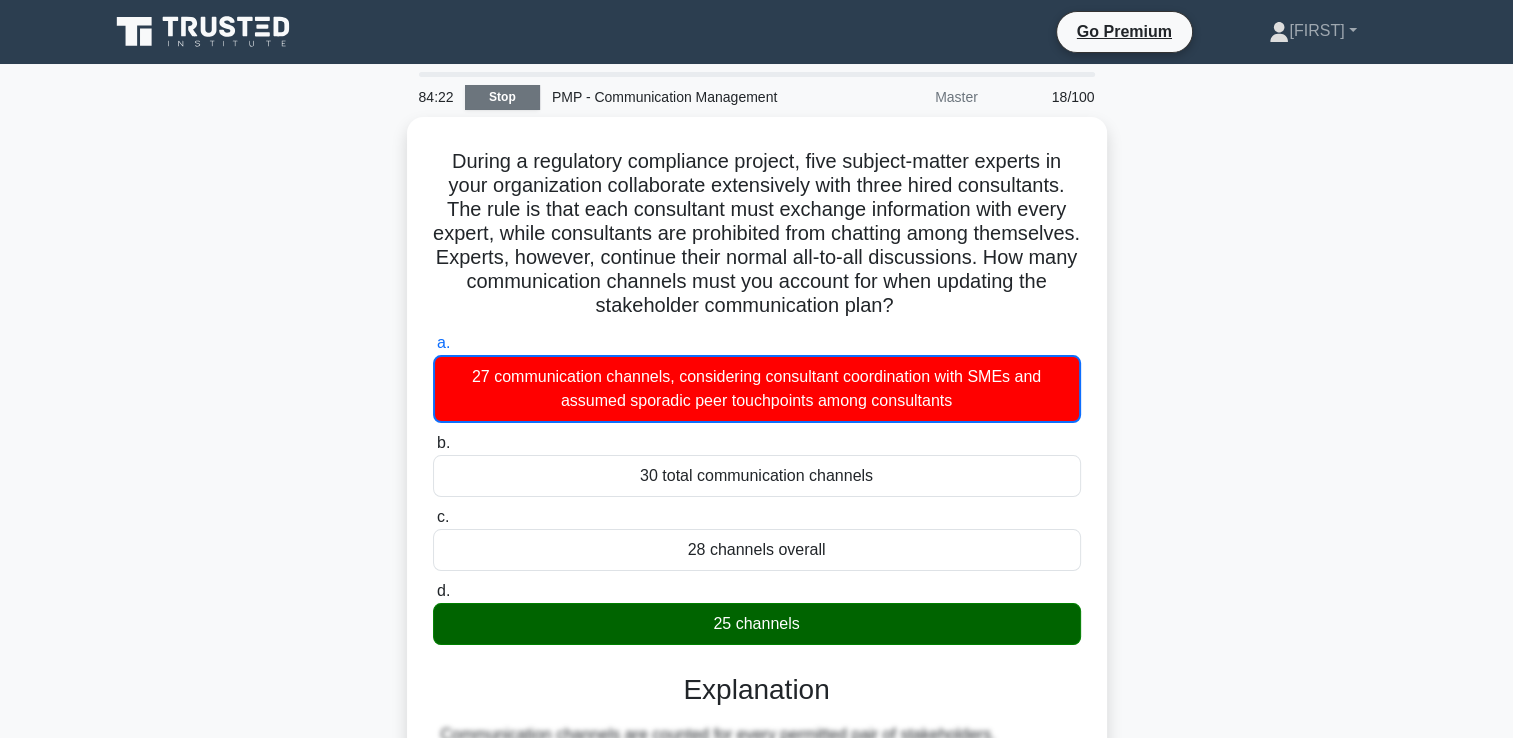 click on "Stop" at bounding box center [502, 97] 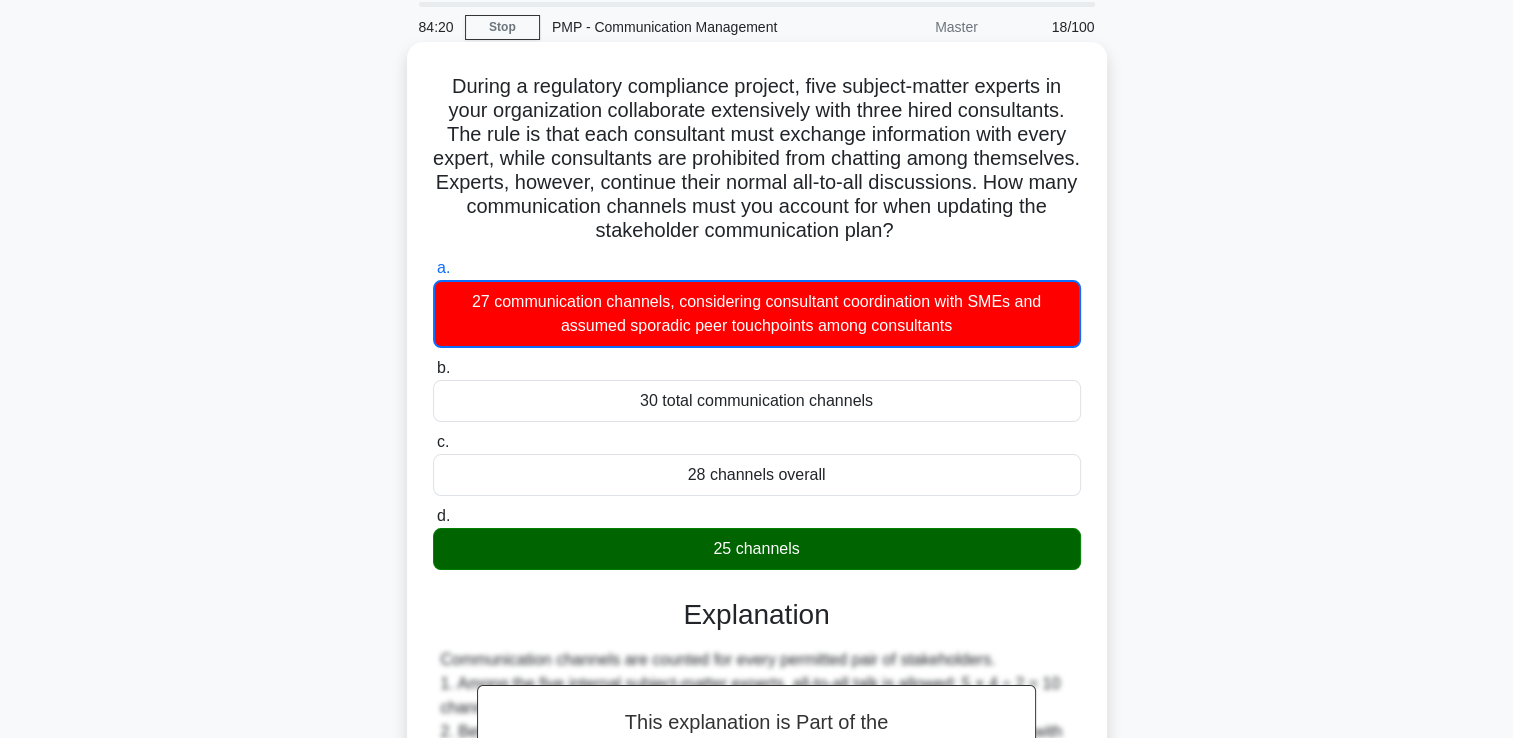 scroll, scrollTop: 260, scrollLeft: 0, axis: vertical 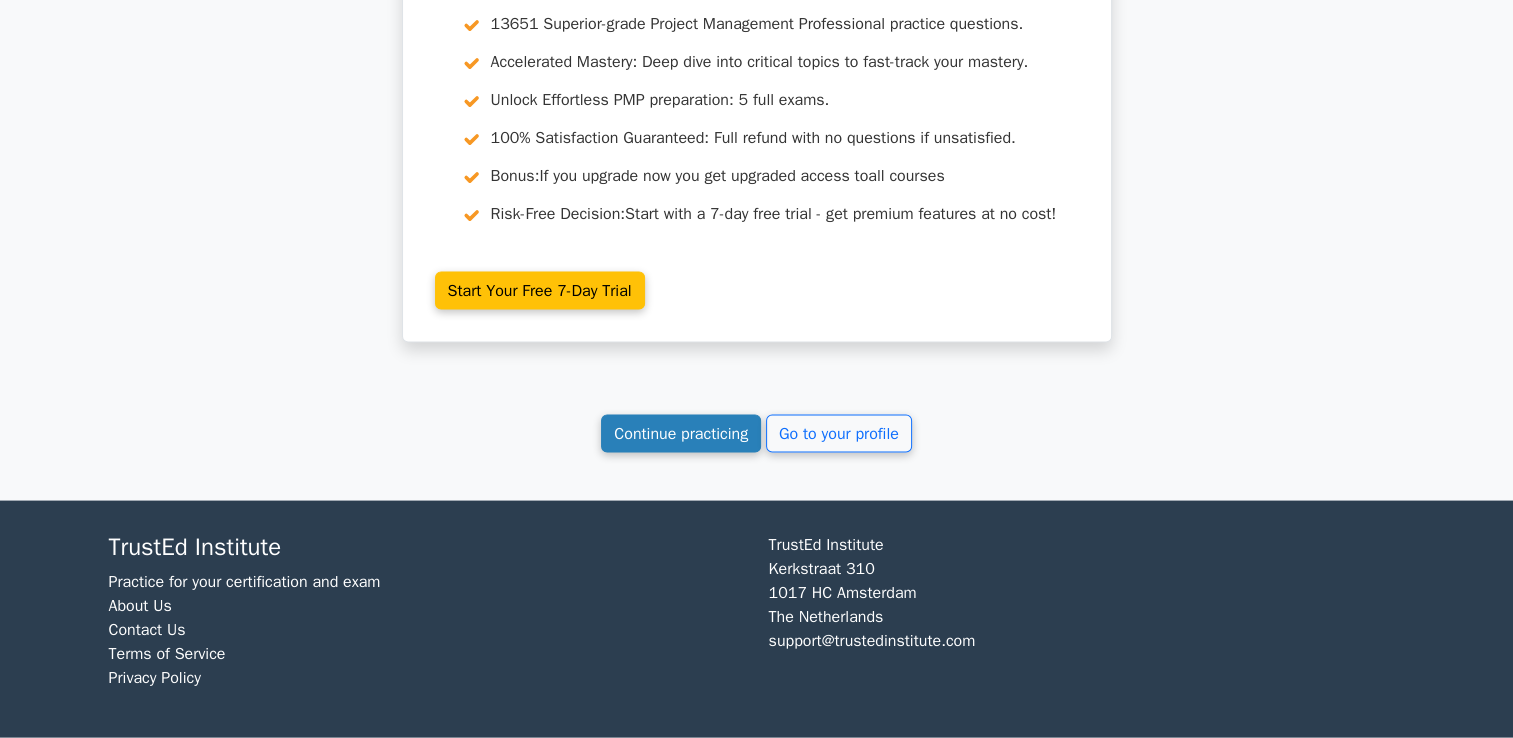click on "Continue practicing" at bounding box center (681, 434) 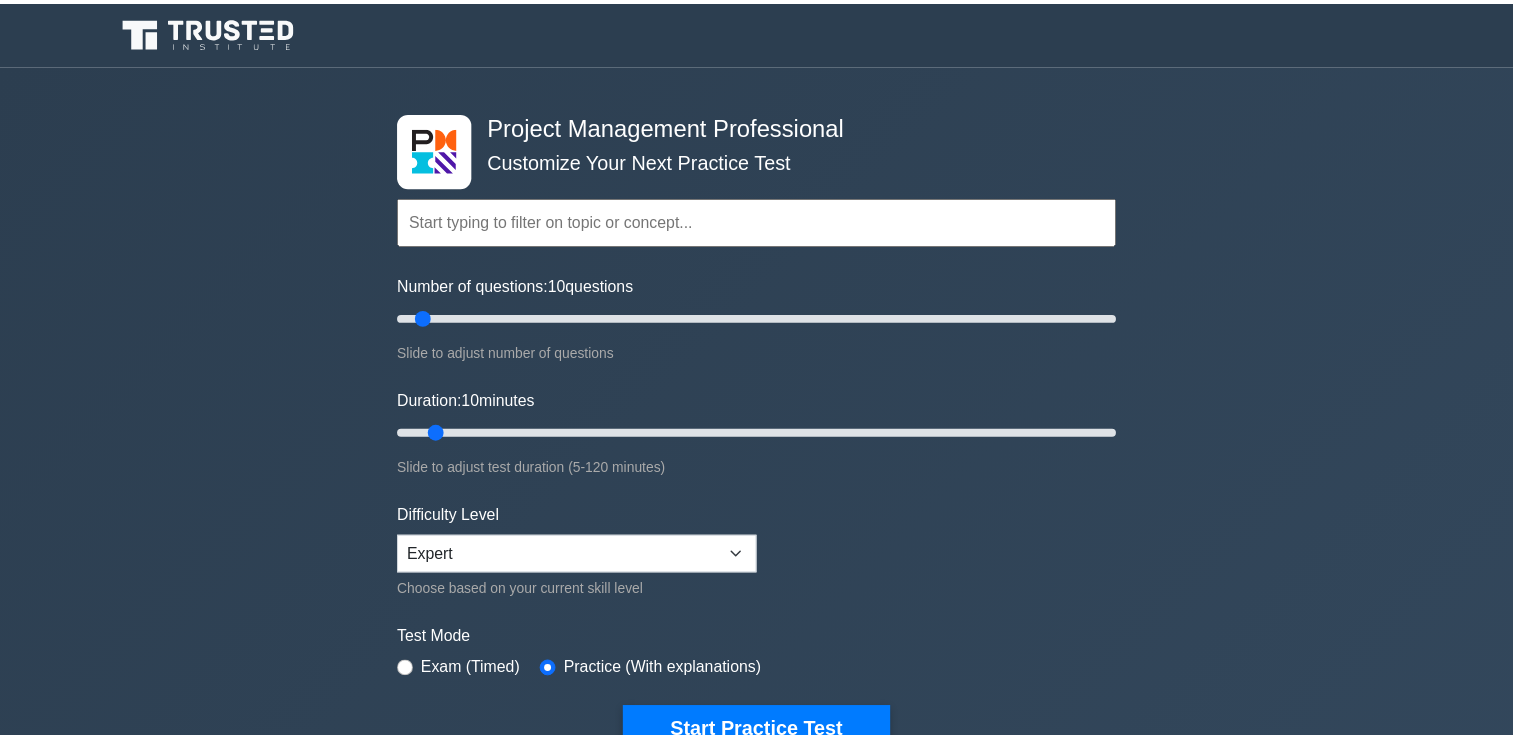 scroll, scrollTop: 0, scrollLeft: 0, axis: both 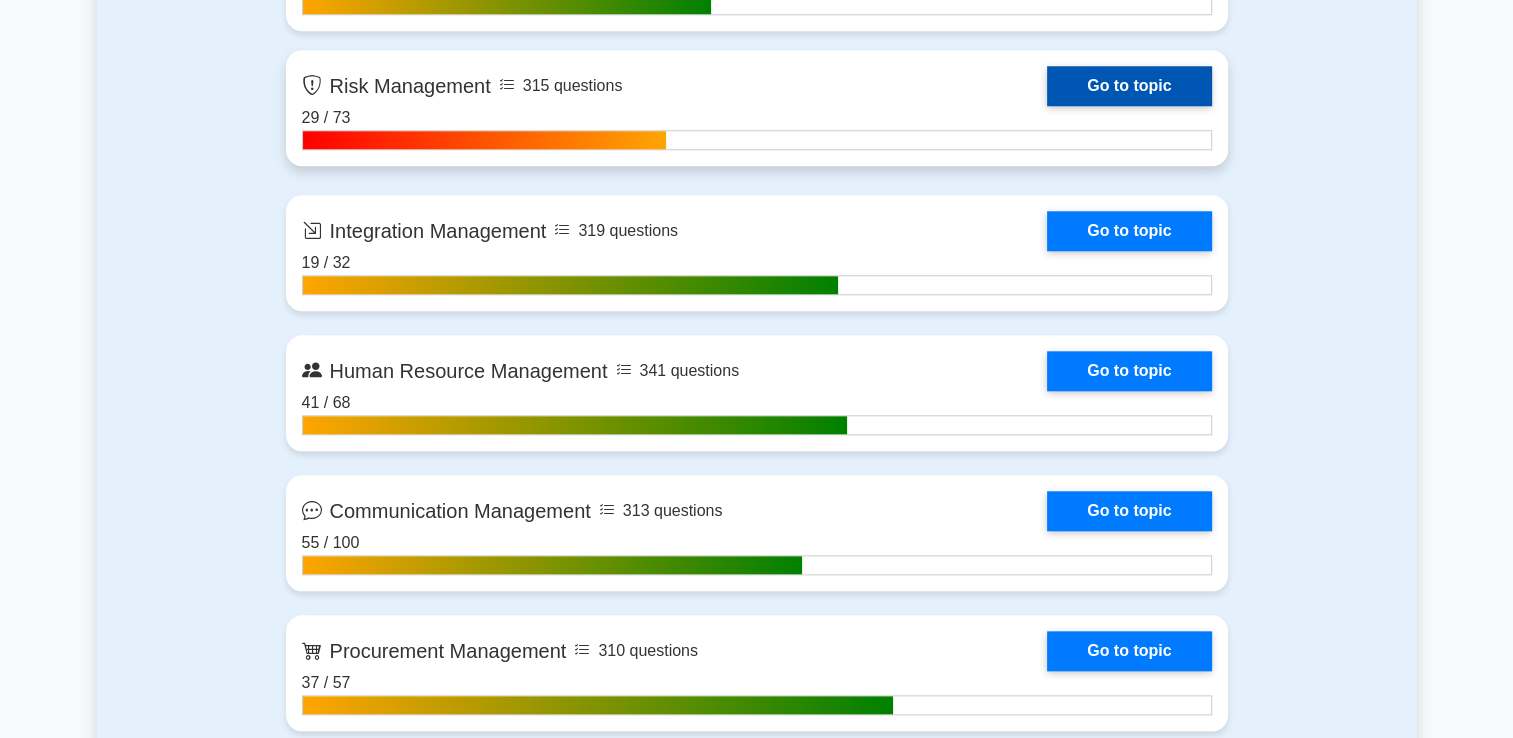 click on "Go to topic" at bounding box center [1129, 86] 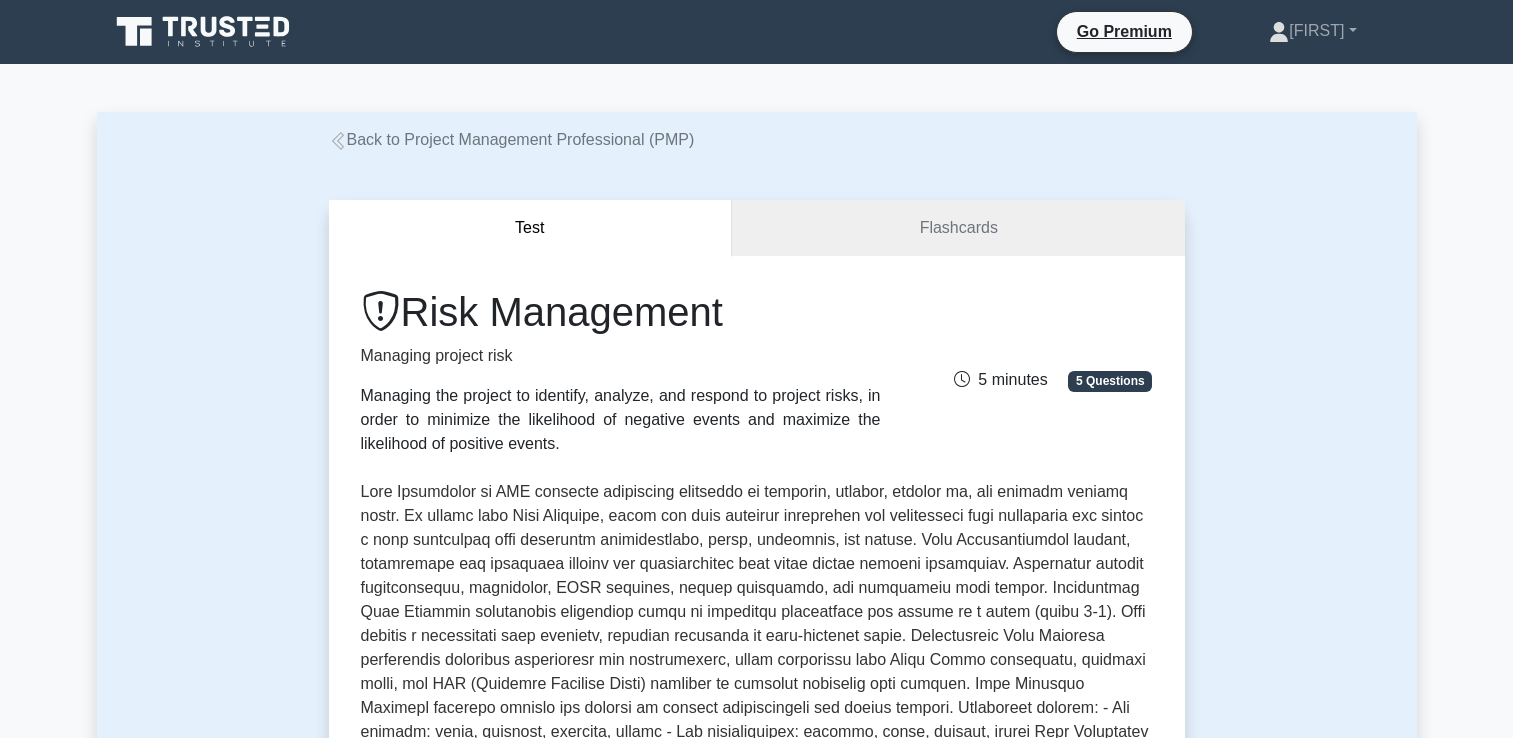 scroll, scrollTop: 0, scrollLeft: 0, axis: both 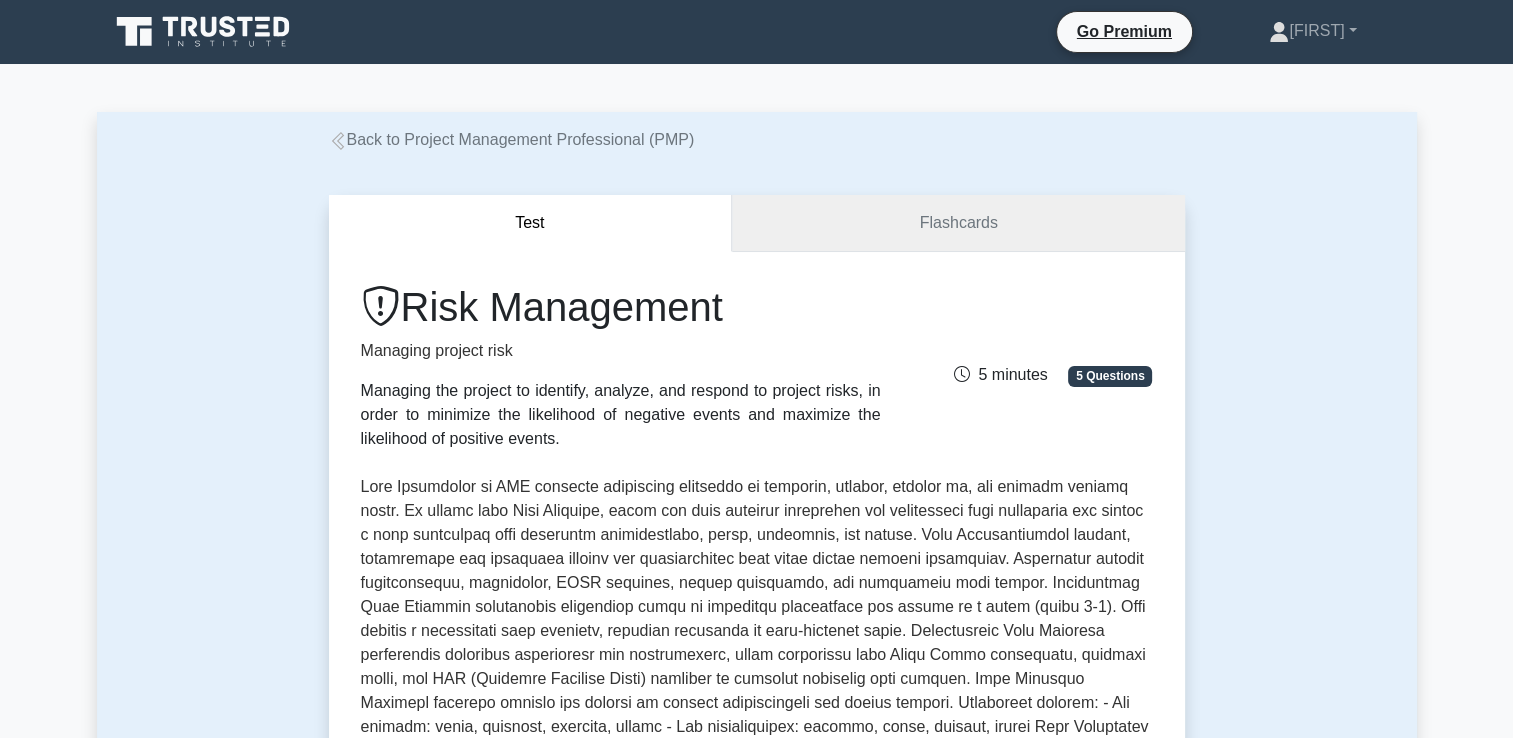 click on "Flashcards" at bounding box center (958, 223) 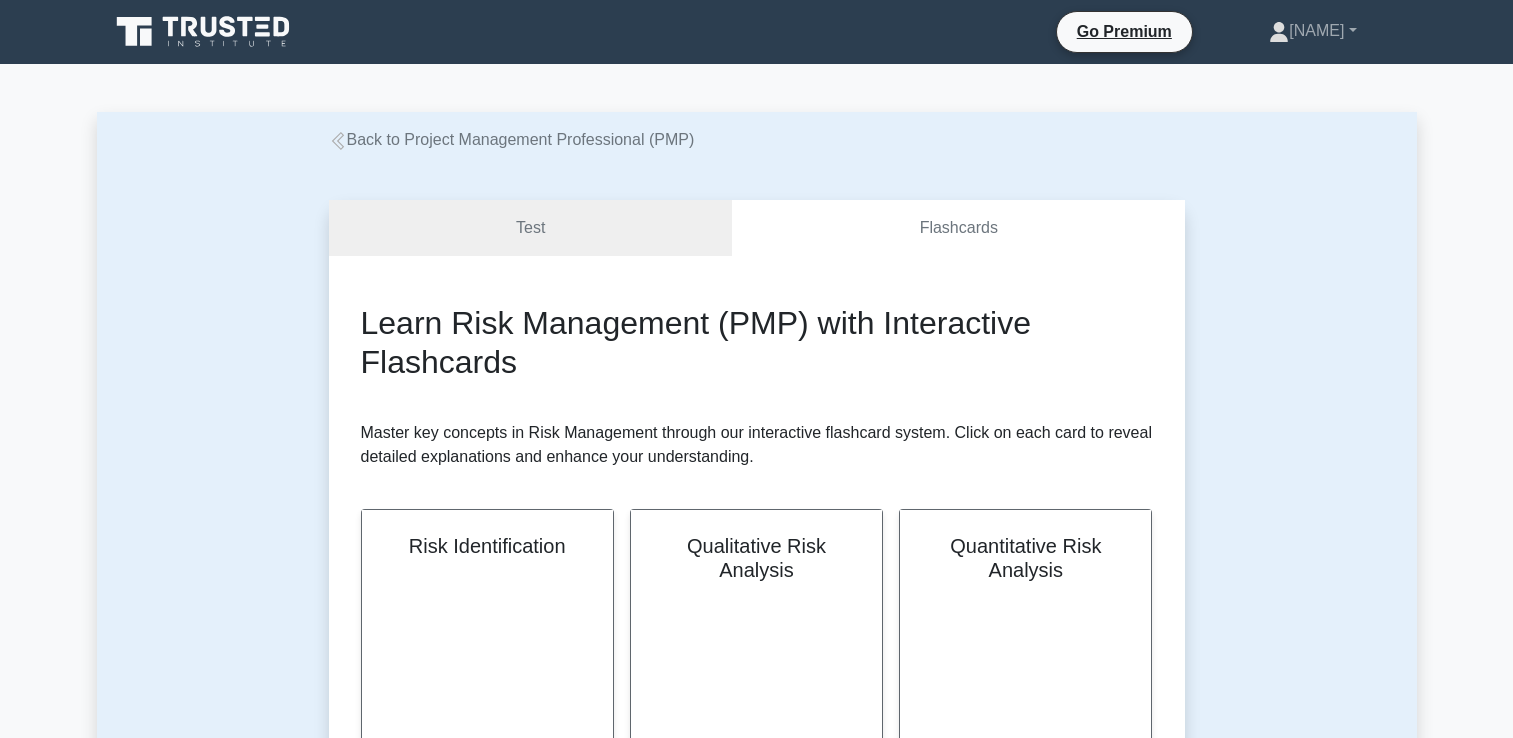 scroll, scrollTop: 0, scrollLeft: 0, axis: both 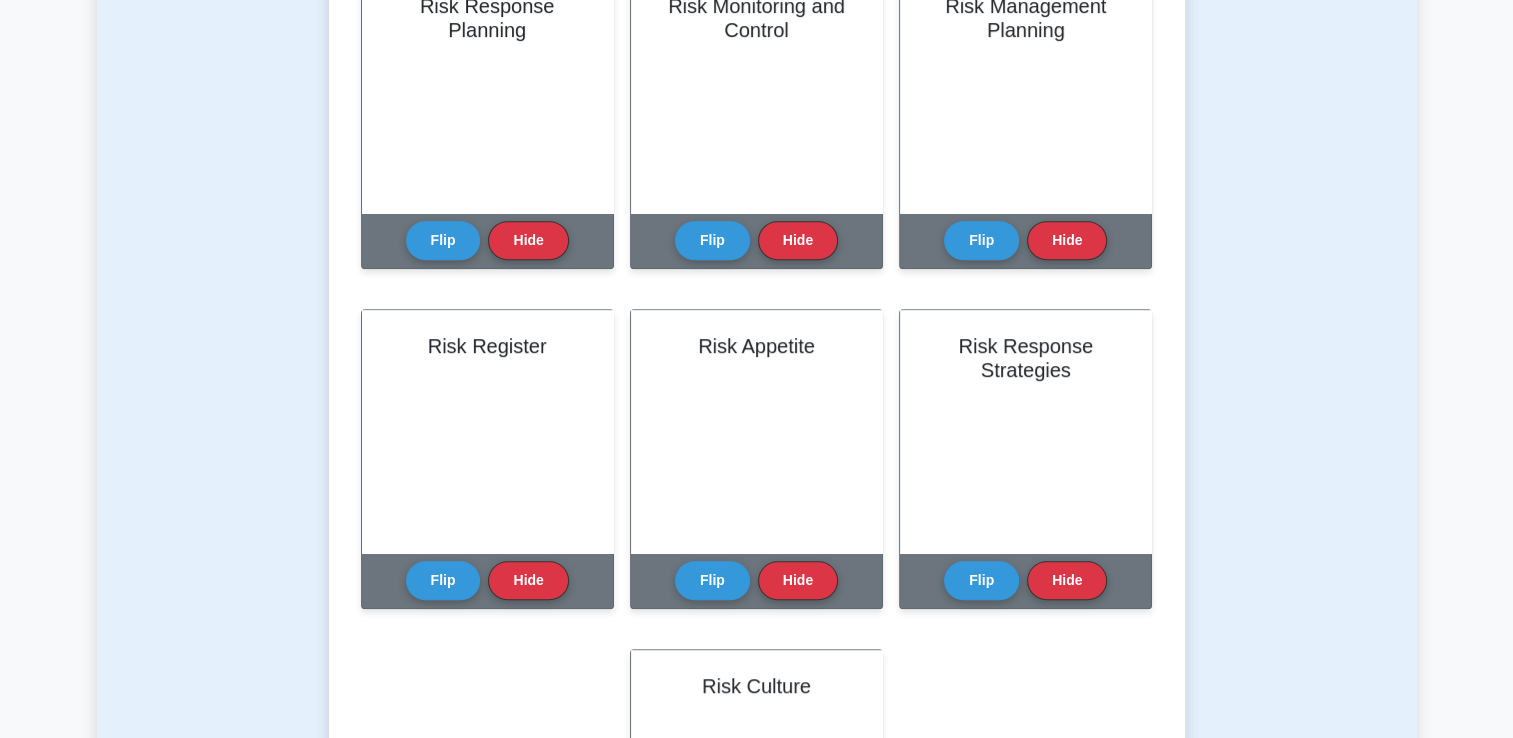 click on "Flip" at bounding box center (981, 240) 